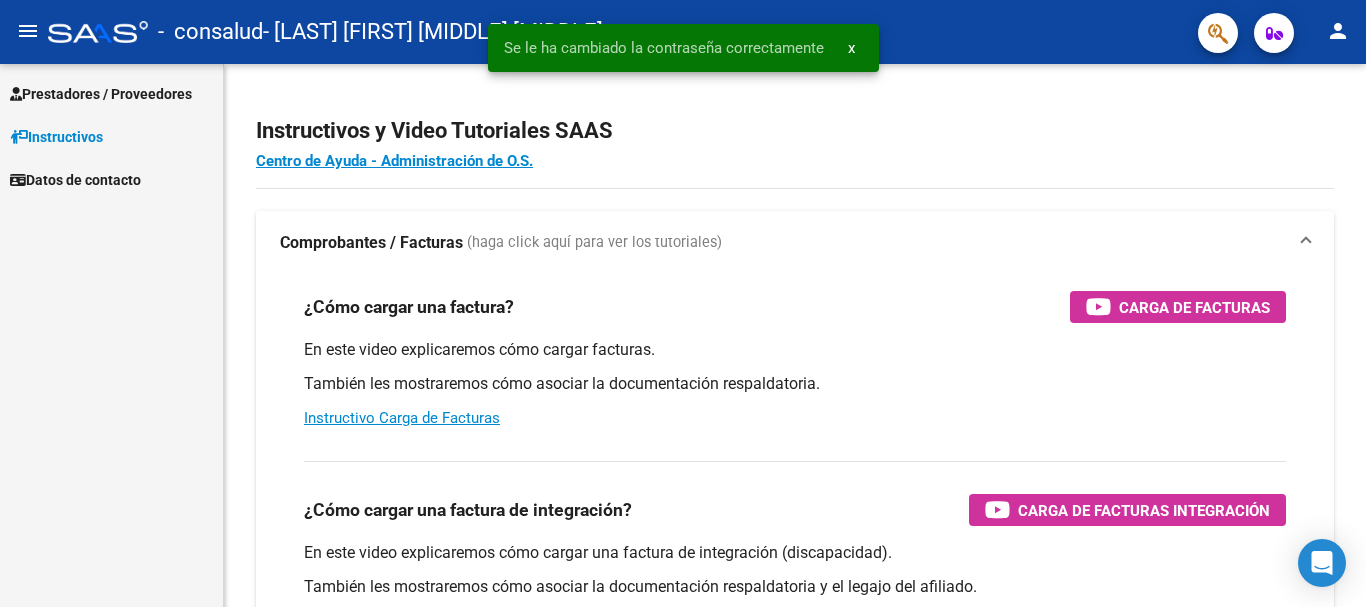 scroll, scrollTop: 0, scrollLeft: 0, axis: both 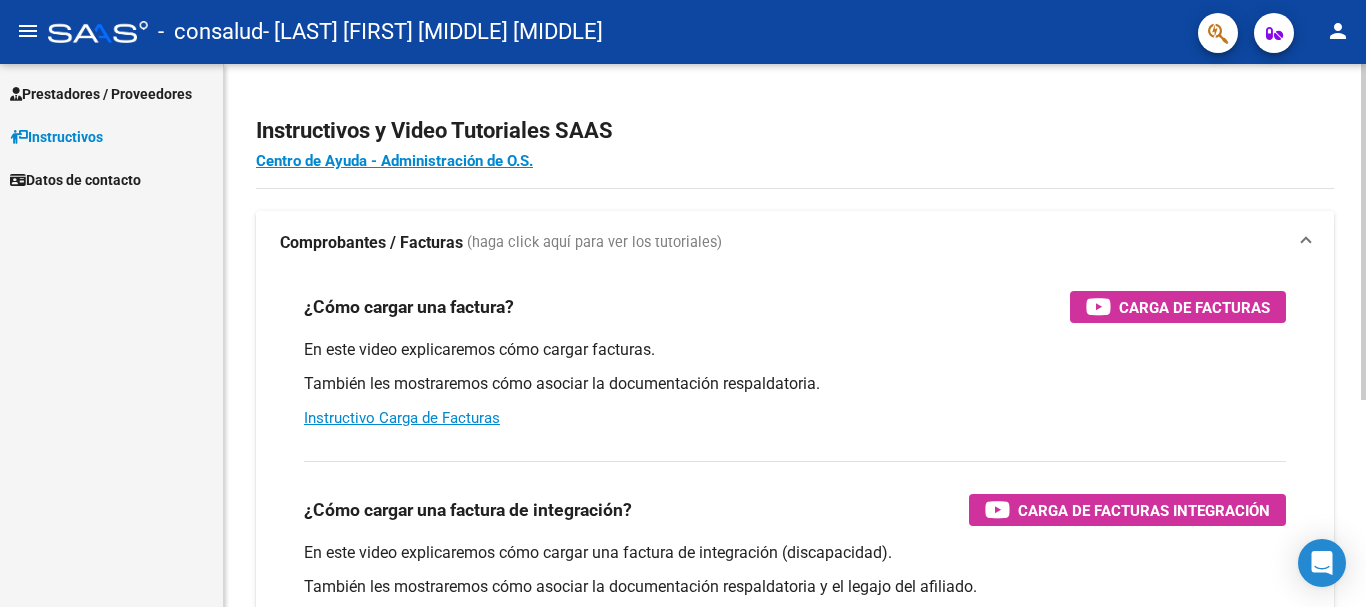 click on "Comprobantes / Facturas     (haga click aquí para ver los tutoriales)" at bounding box center (795, 243) 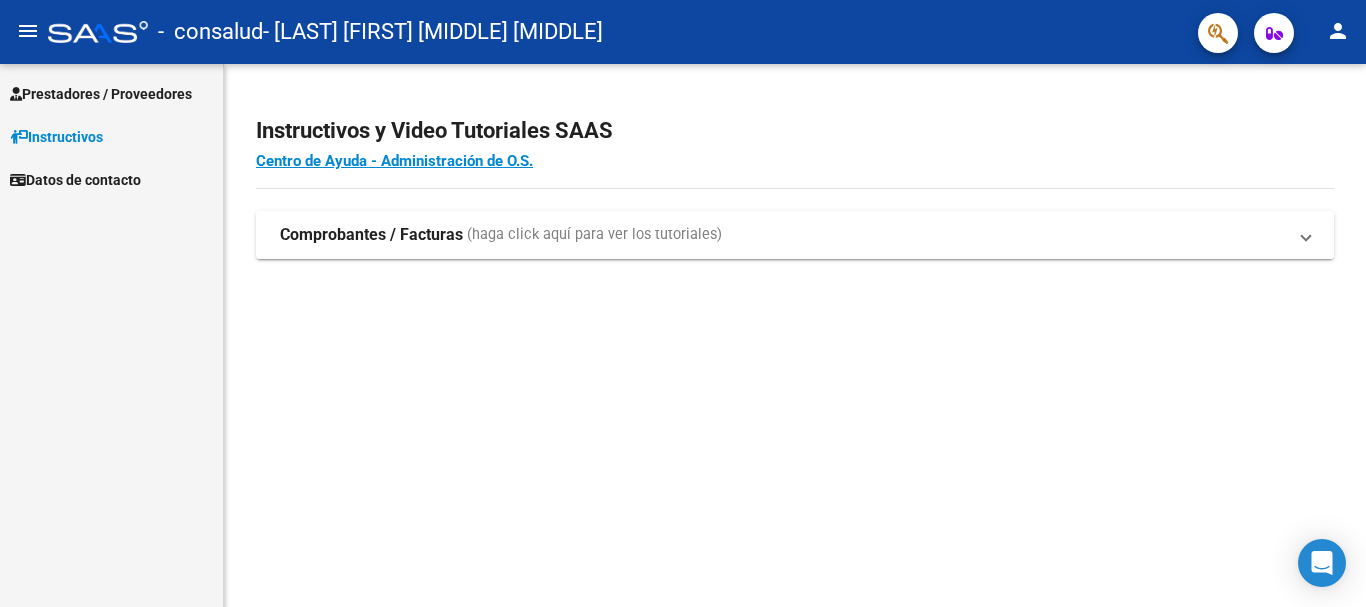 click on "Comprobantes / Facturas     (haga click aquí para ver los tutoriales)" at bounding box center (783, 235) 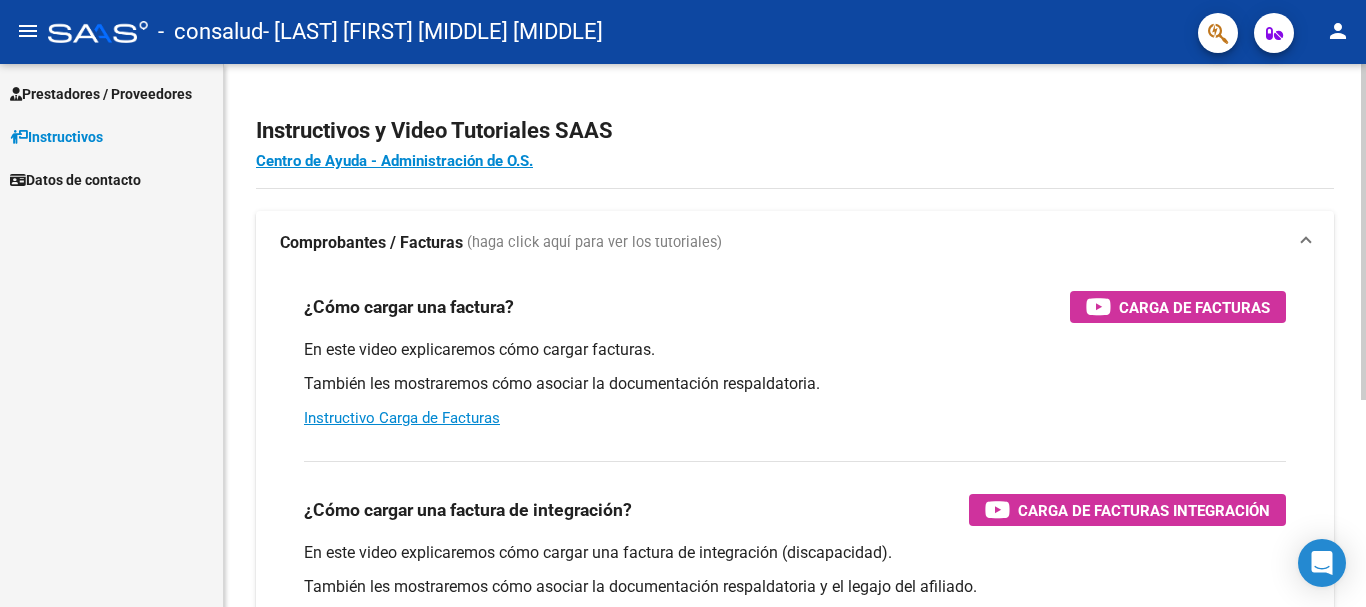 click on "En este video explicaremos cómo cargar una factura de integración (discapacidad)." at bounding box center [795, 553] 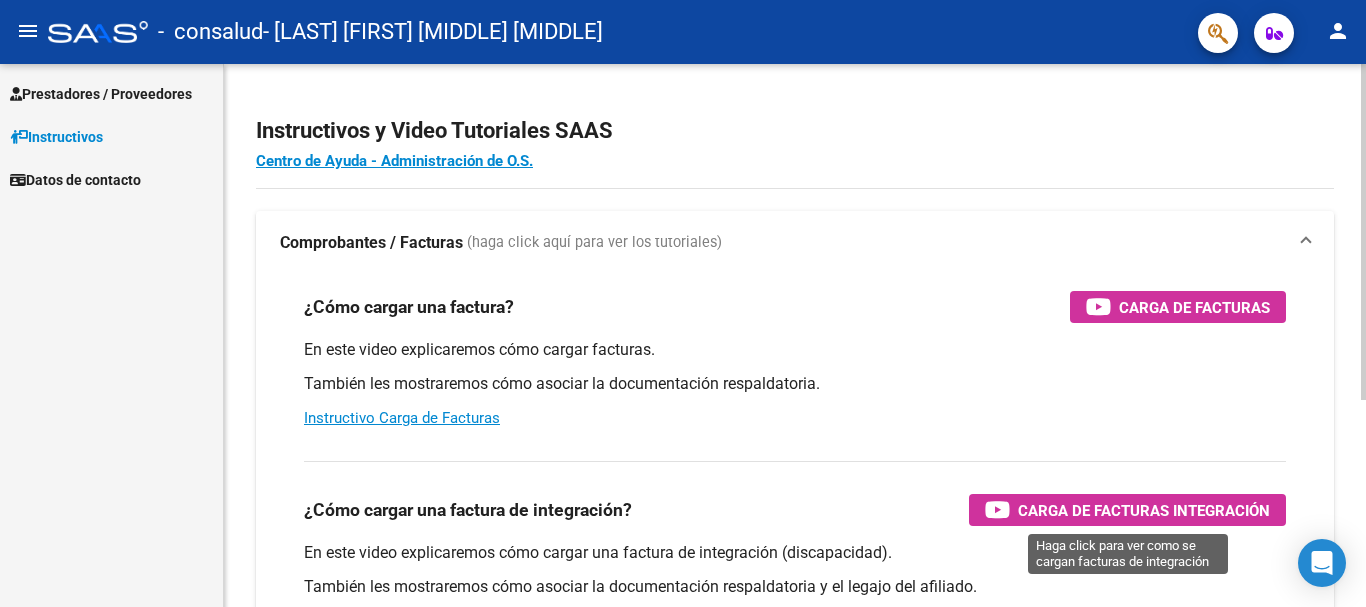 click on "Carga de Facturas Integración" at bounding box center (1144, 510) 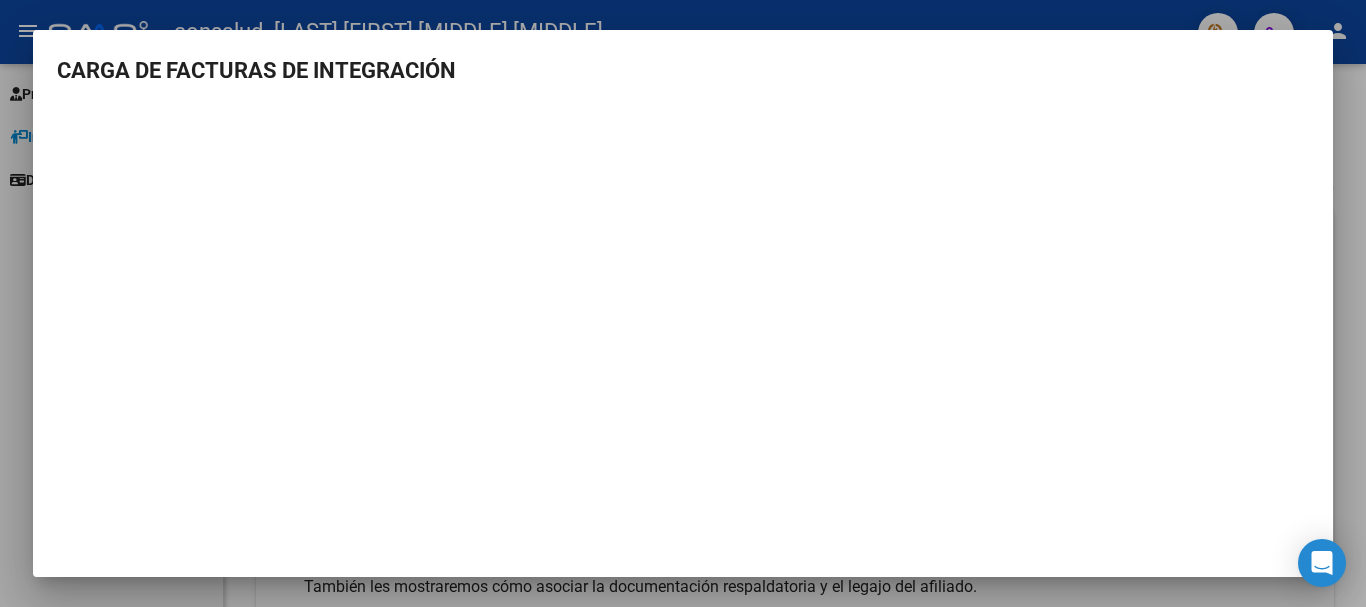click at bounding box center [683, 303] 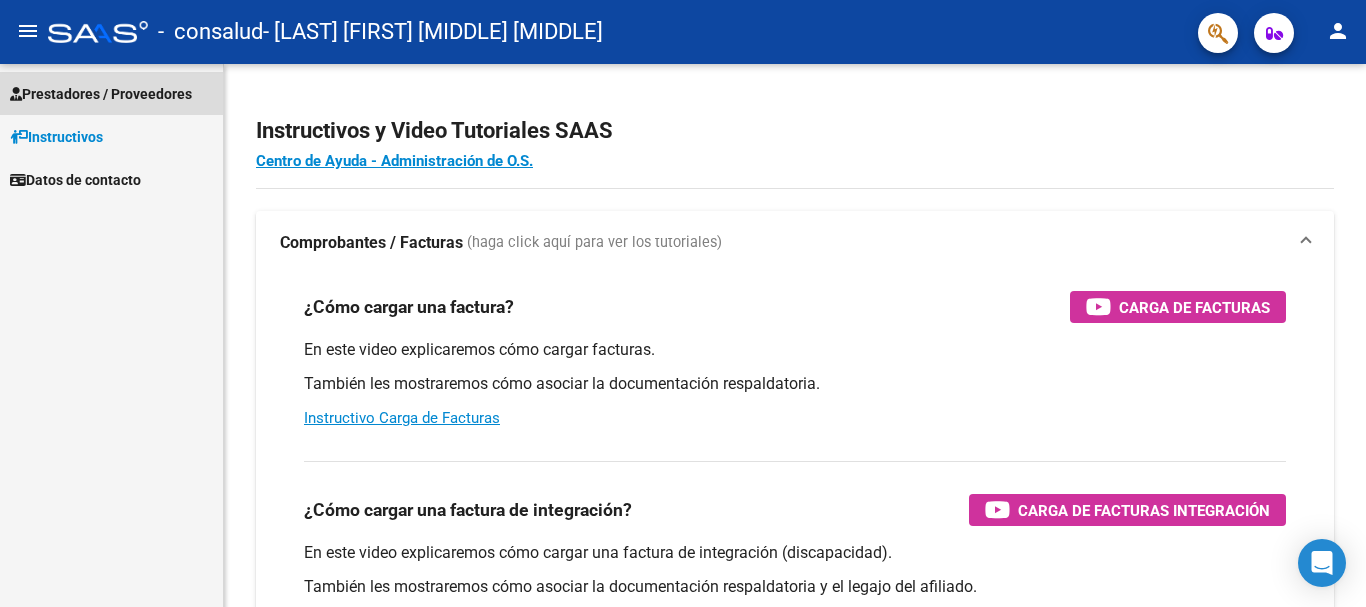 click on "Prestadores / Proveedores" at bounding box center (101, 94) 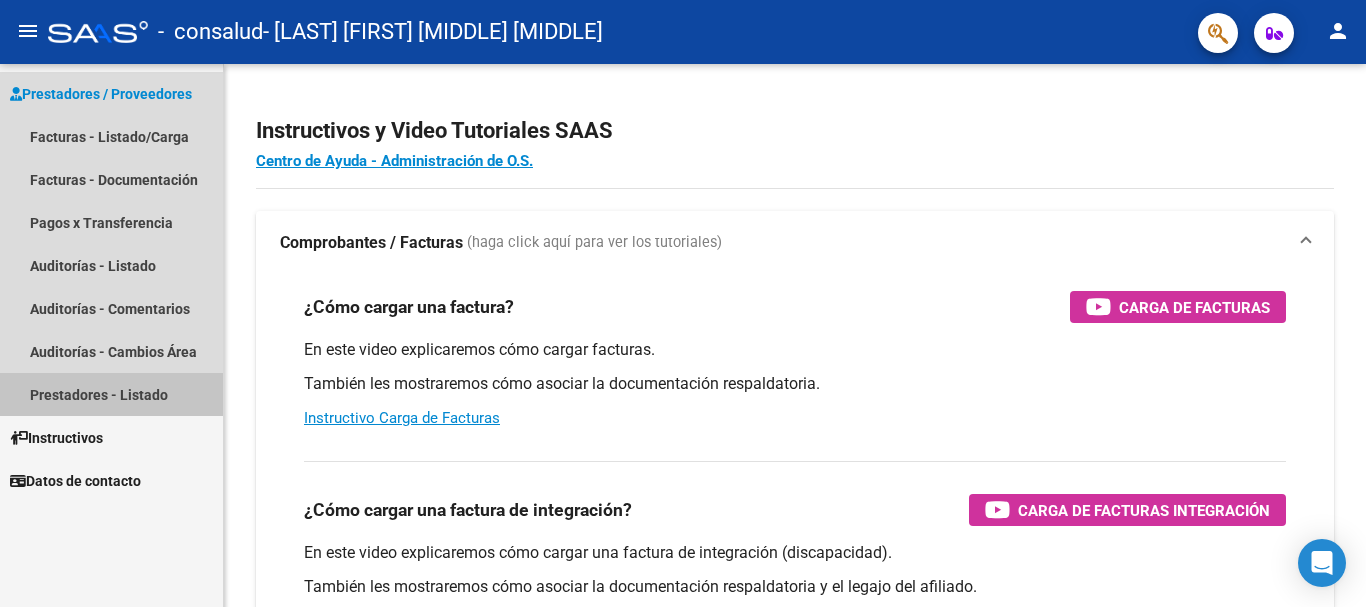 click on "Prestadores - Listado" at bounding box center [111, 394] 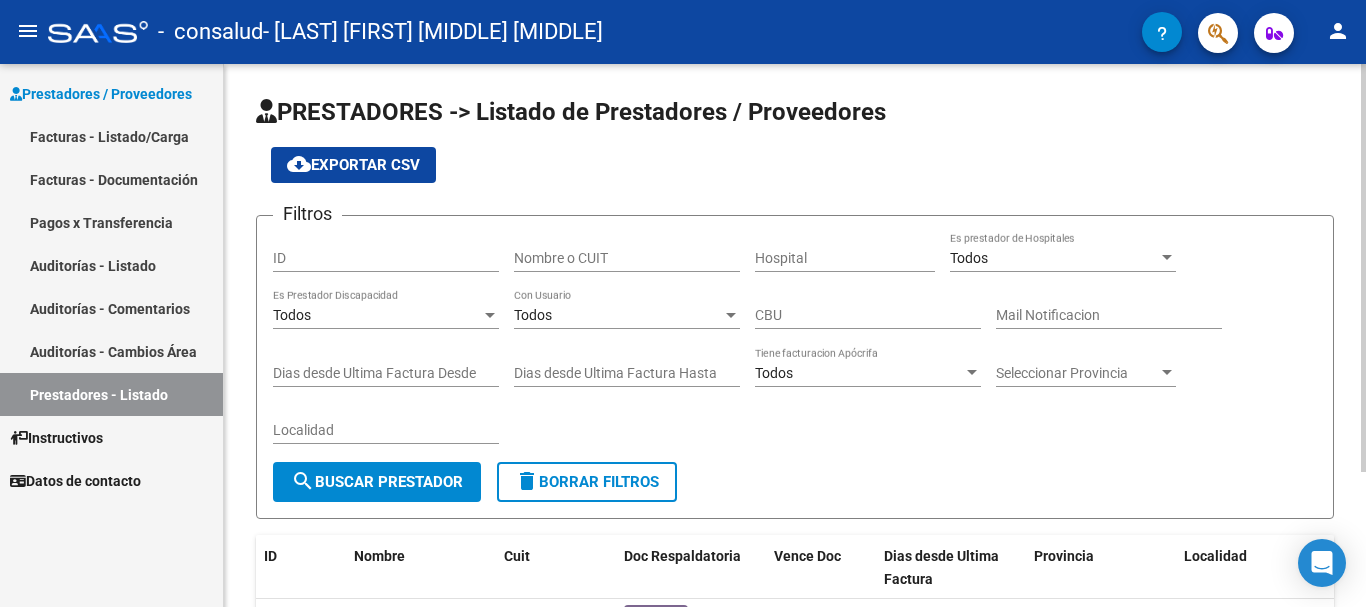 click on "Nombre o CUIT" at bounding box center (627, 258) 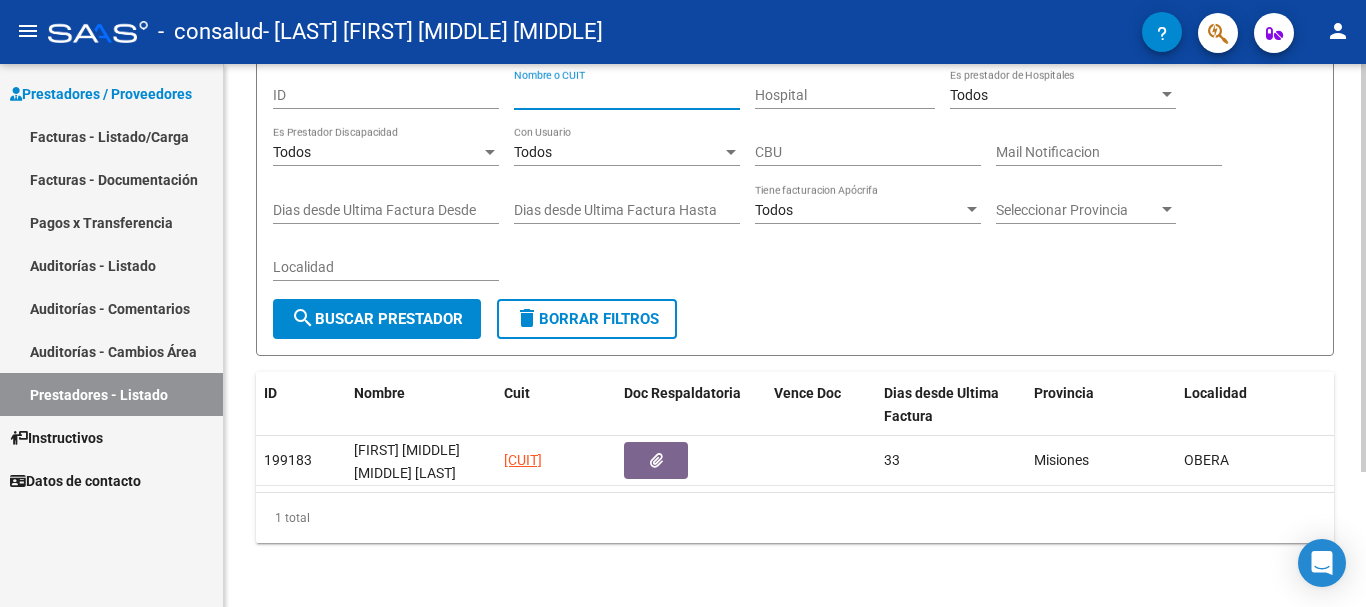 scroll, scrollTop: 179, scrollLeft: 0, axis: vertical 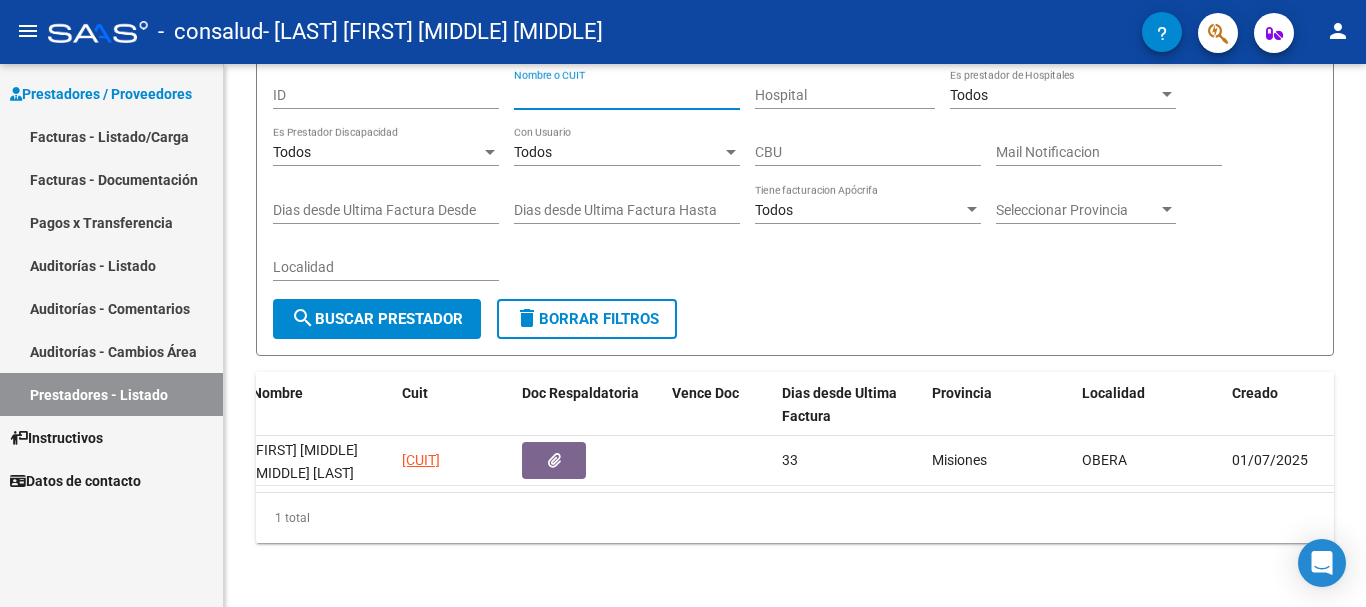 click on "Facturas - Listado/Carga" at bounding box center (111, 136) 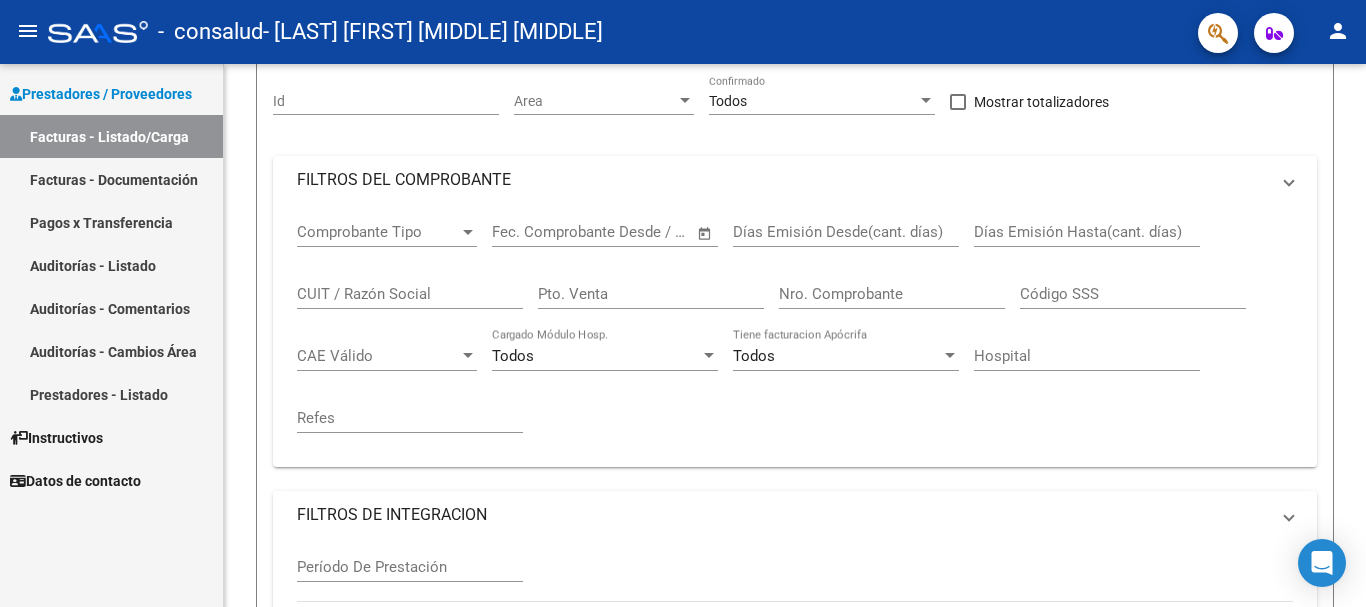 scroll, scrollTop: 0, scrollLeft: 0, axis: both 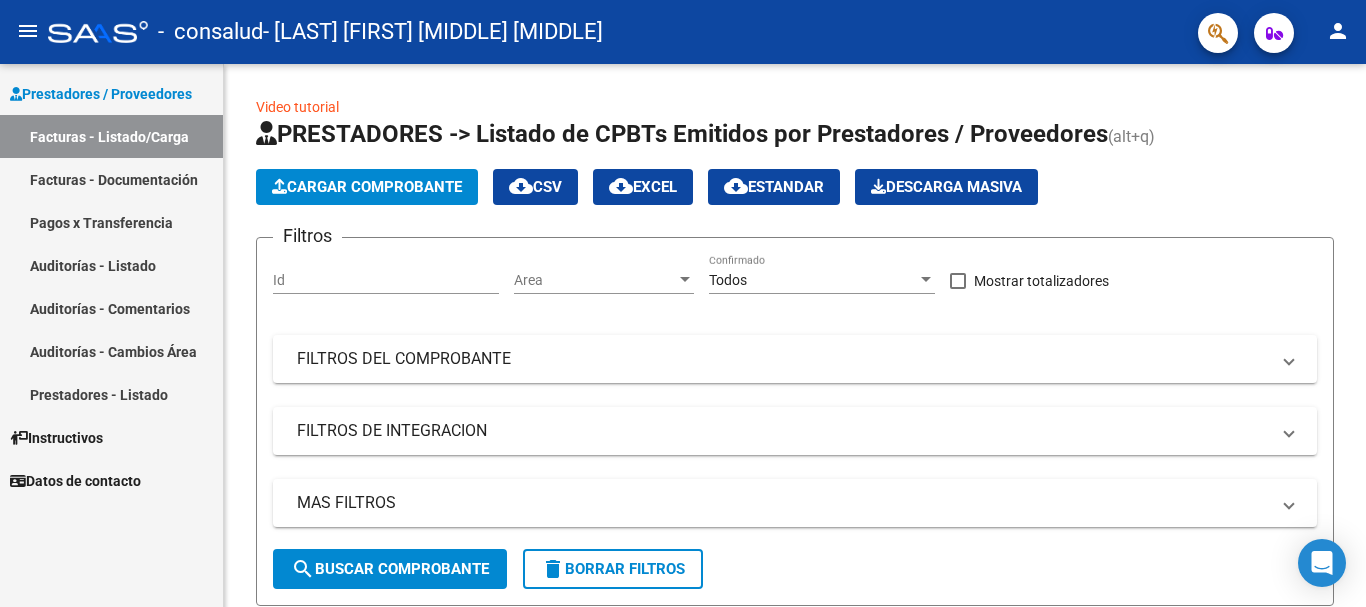 click on "Facturas - Documentación" at bounding box center (111, 179) 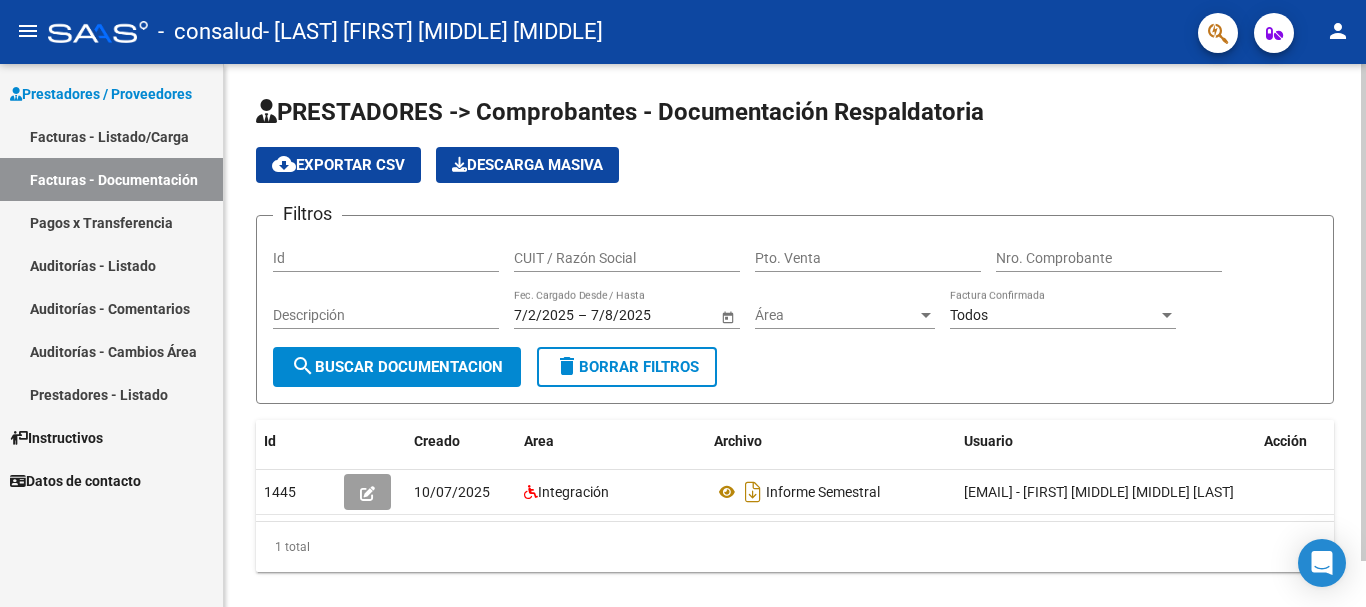 click on "Filtros Id CUIT / Razón Social Pto. Venta Nro. Comprobante Descripción 7/2/2025 7/2/2025 – 7/8/2025 7/8/2025 Fec. Cargado Desde / Hasta Área Área Todos Factura Confirmada search  Buscar Documentacion  delete  Borrar Filtros" 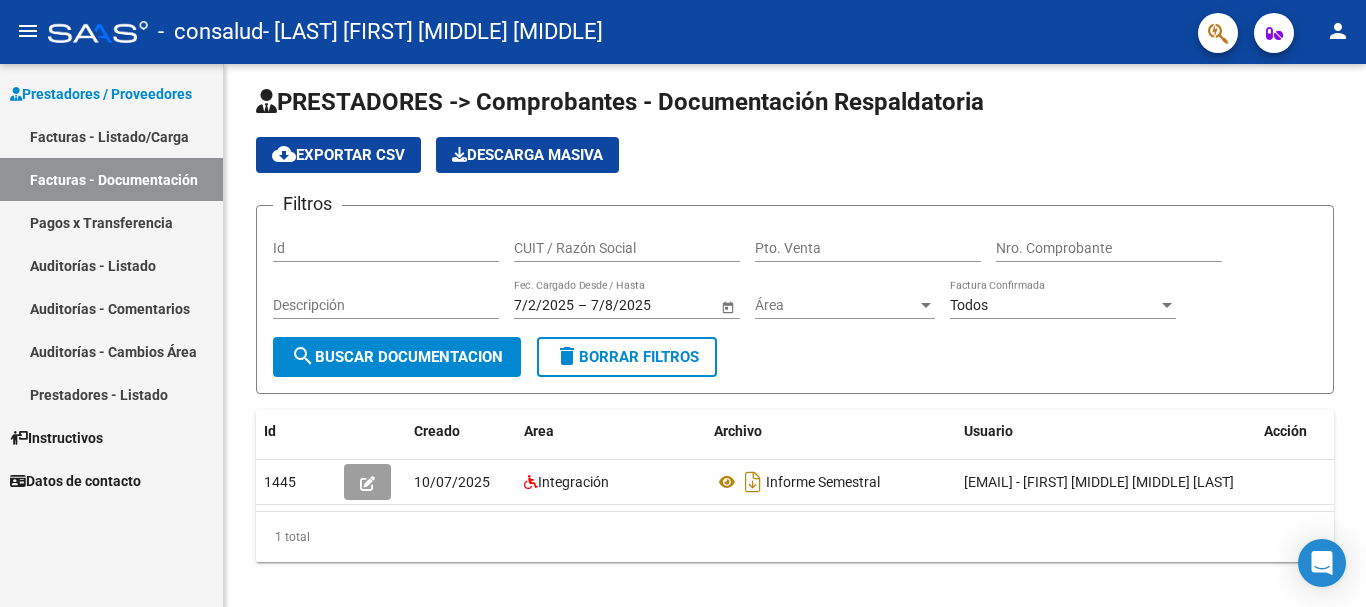 scroll, scrollTop: 0, scrollLeft: 0, axis: both 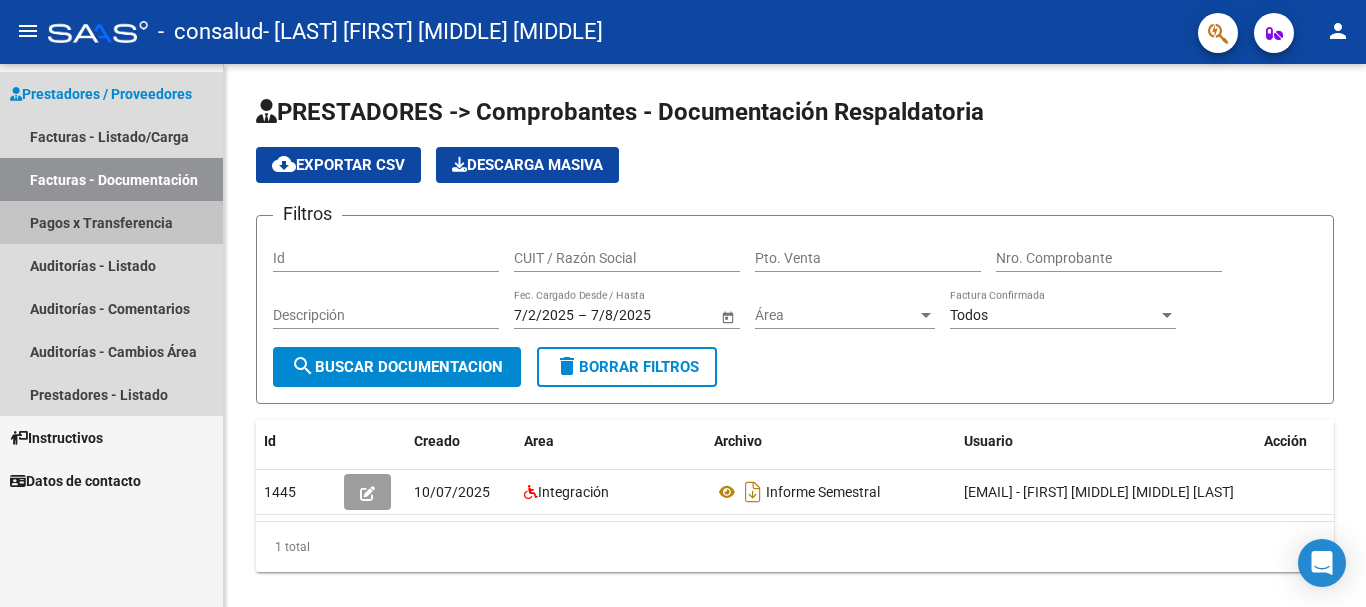 click on "Pagos x Transferencia" at bounding box center (111, 222) 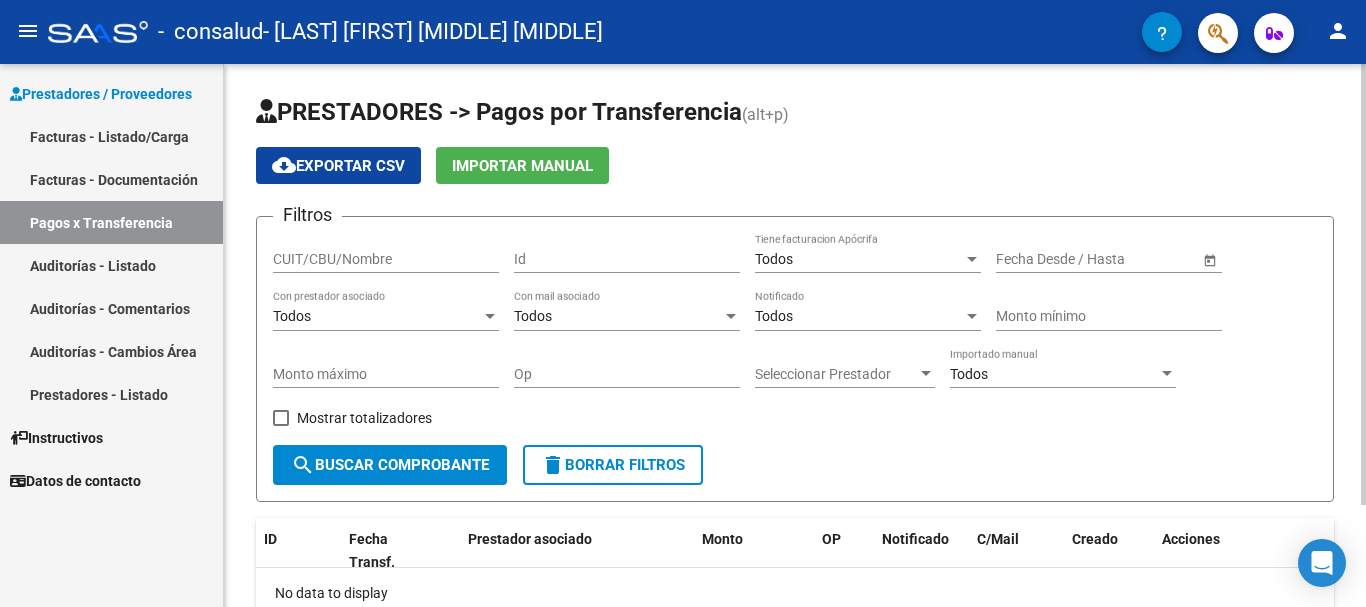 click on "PRESTADORES -> Pagos por Transferencia (alt+p) cloud_download  Exportar CSV   Importar Manual Filtros CUIT/CBU/Nombre Id Todos Tiene facturacion Apócrifa Start date – End date Fecha Desde / Hasta Todos Con prestador asociado Todos Con mail asociado Todos Notificado Monto mínimo Monto máximo Op Seleccionar Prestador Seleccionar Prestador Todos Importado manual    Mostrar totalizadores  search  Buscar Comprobante  delete  Borrar Filtros" 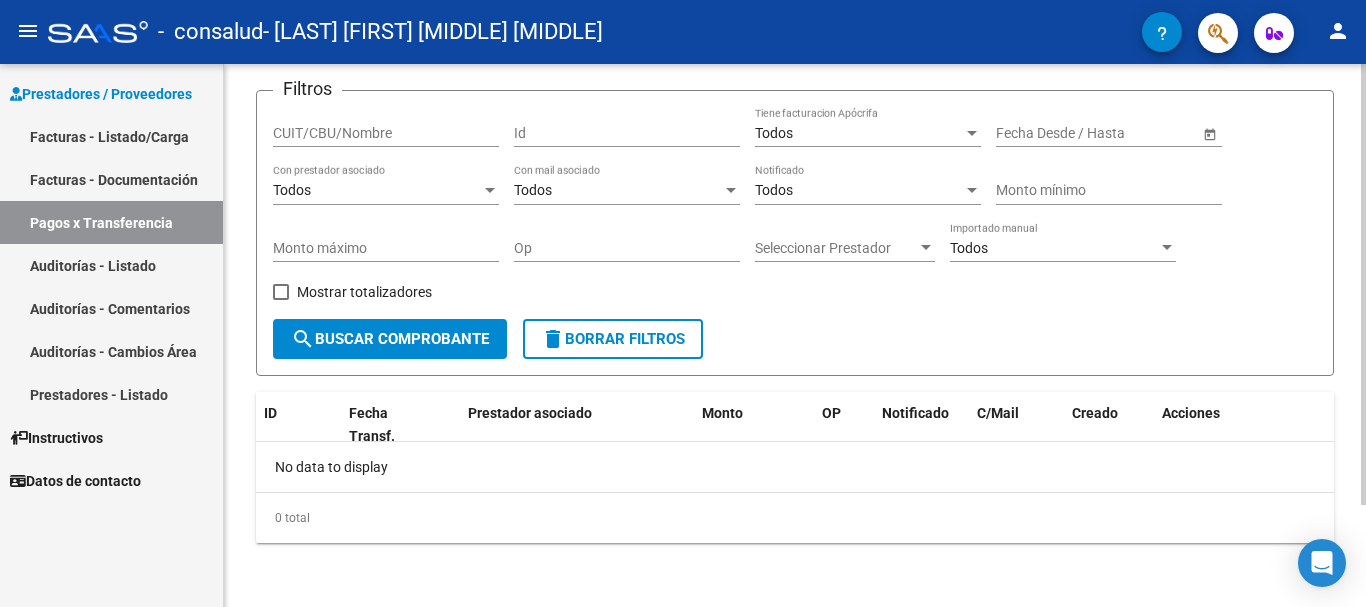 scroll, scrollTop: 0, scrollLeft: 0, axis: both 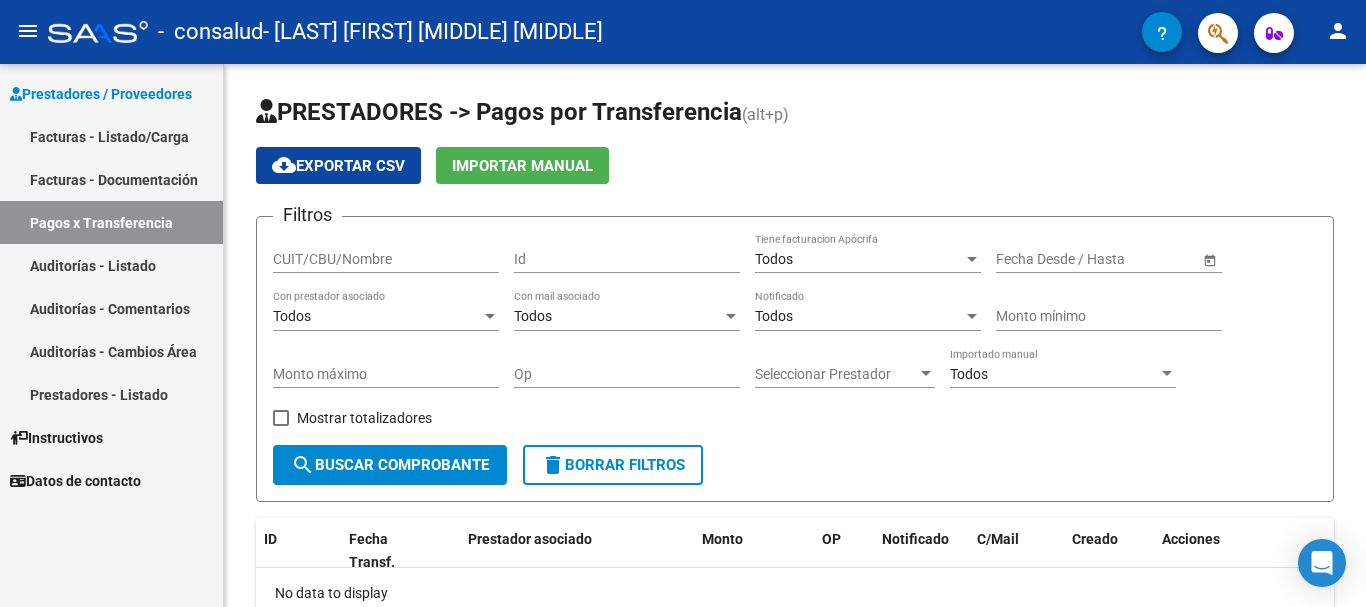 click on "Instructivos" at bounding box center (56, 438) 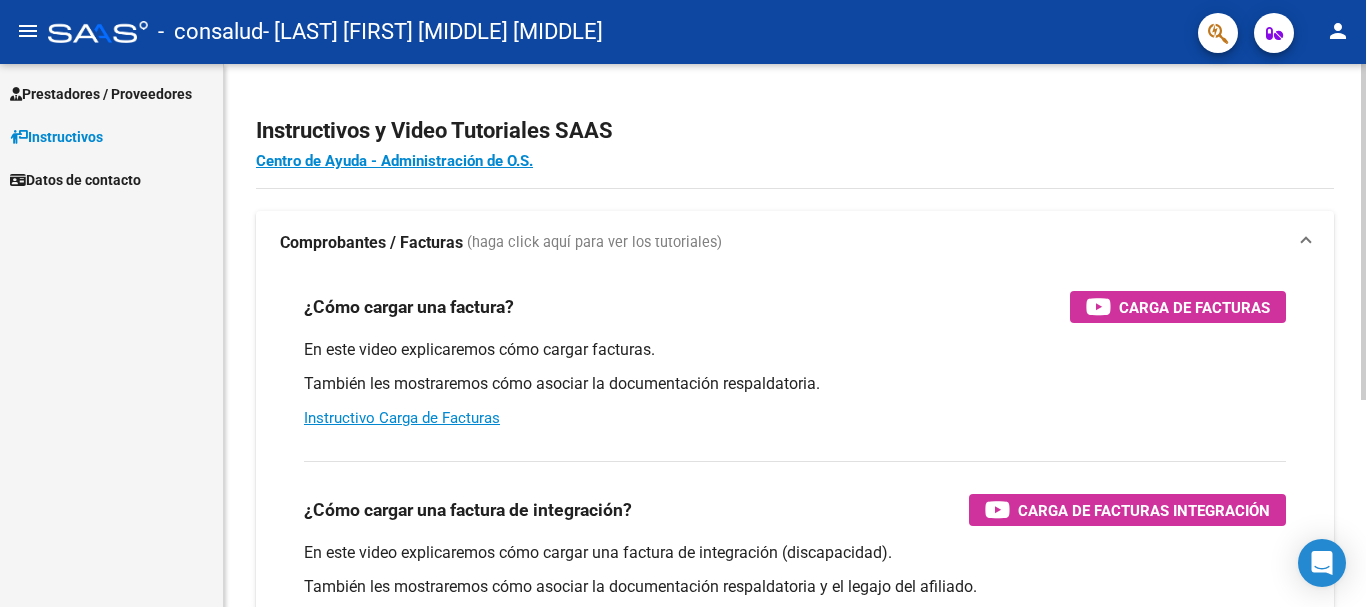 click on "¿Cómo cargar una factura de integración?    Carga de Facturas Integración En este video explicaremos cómo cargar una factura de integración (discapacidad). También les mostraremos cómo asociar la documentación respaldatoria y el legajo del afiliado. Instructivo Carga de Facturas con Recupero x Integración" at bounding box center [795, 546] 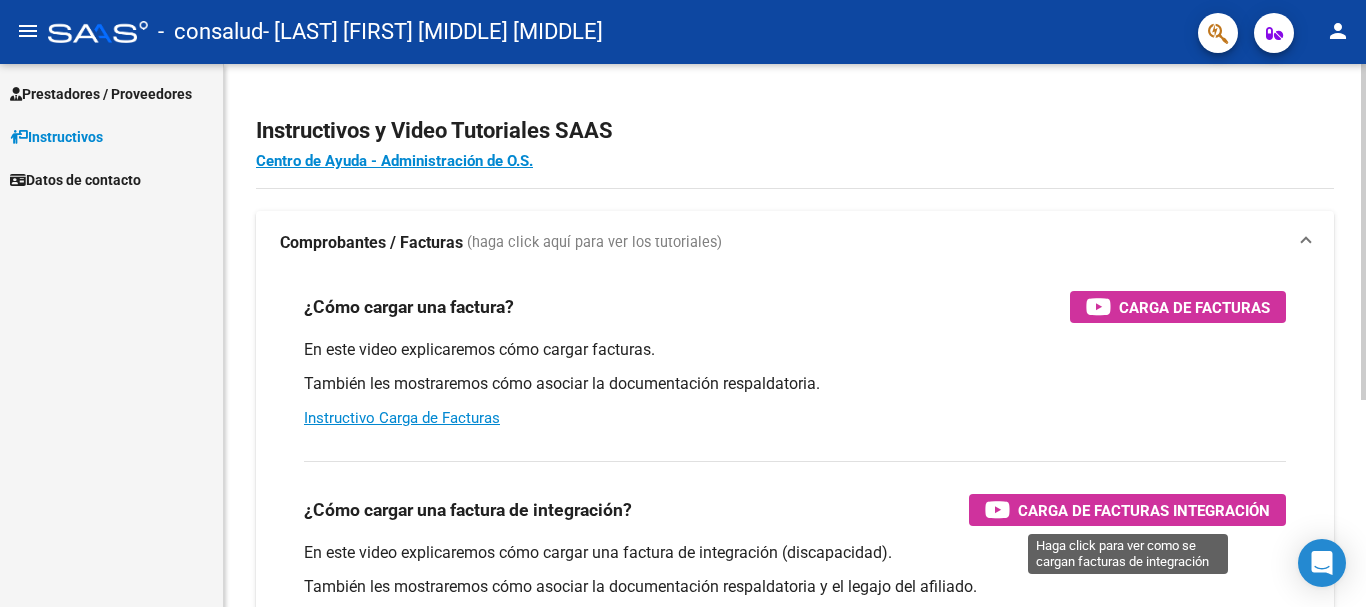 click on "Carga de Facturas Integración" at bounding box center (1144, 510) 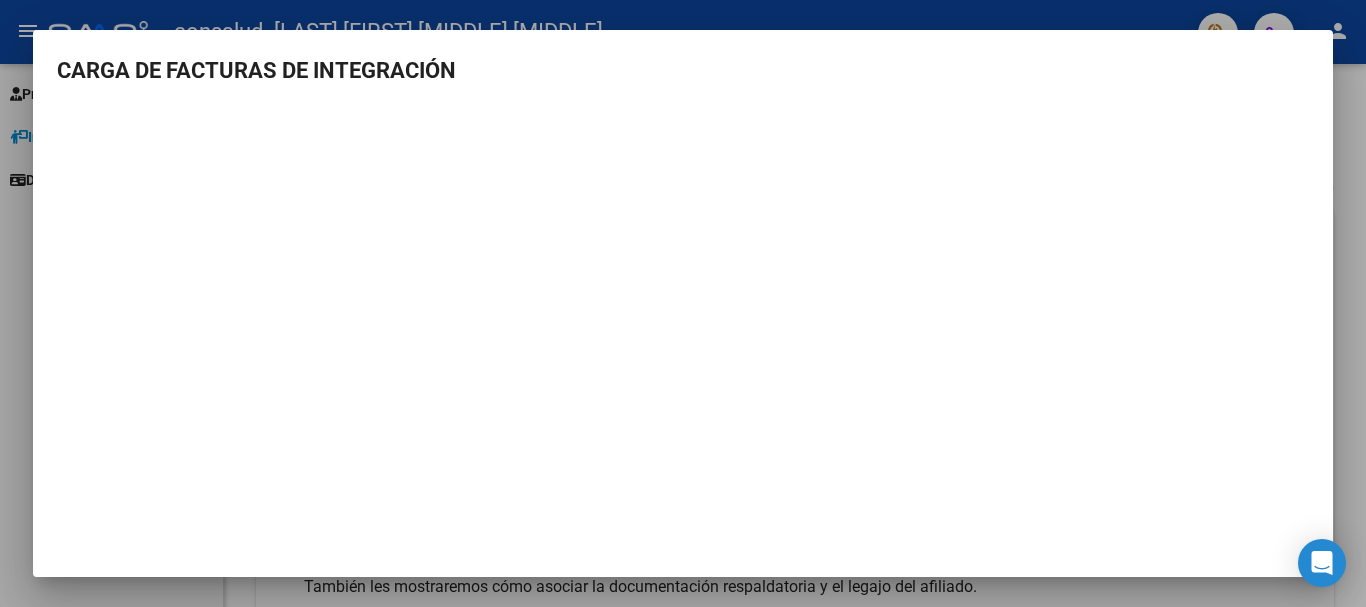 click at bounding box center (683, 303) 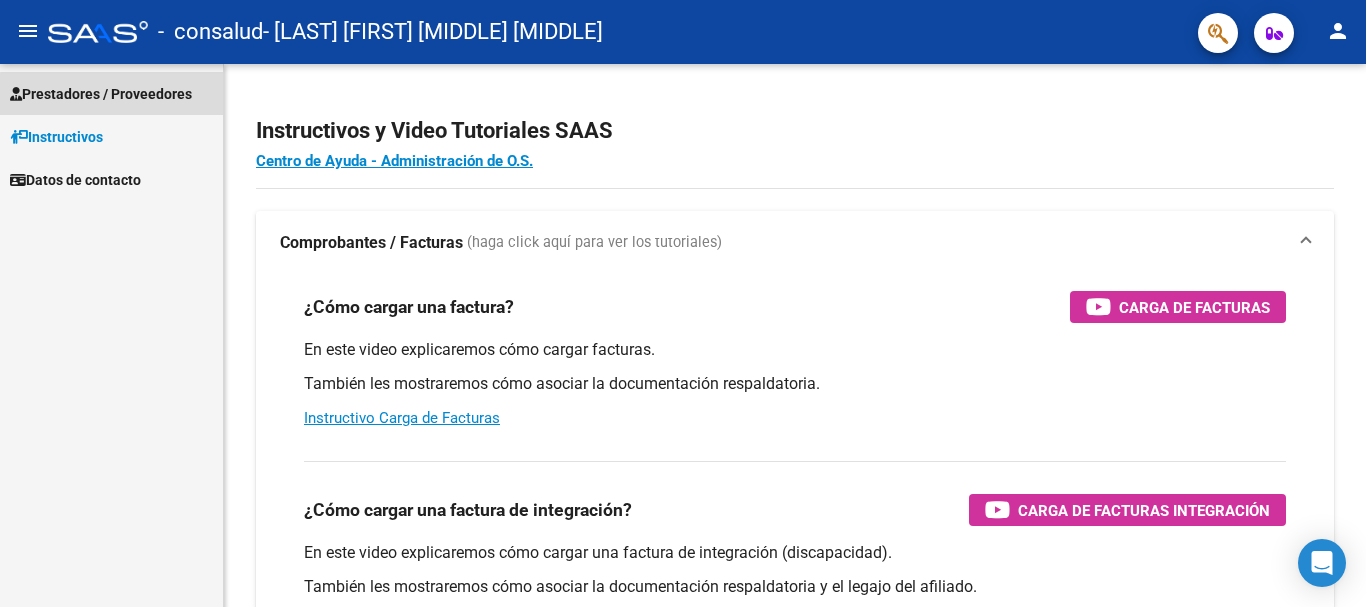click on "Prestadores / Proveedores" at bounding box center (101, 94) 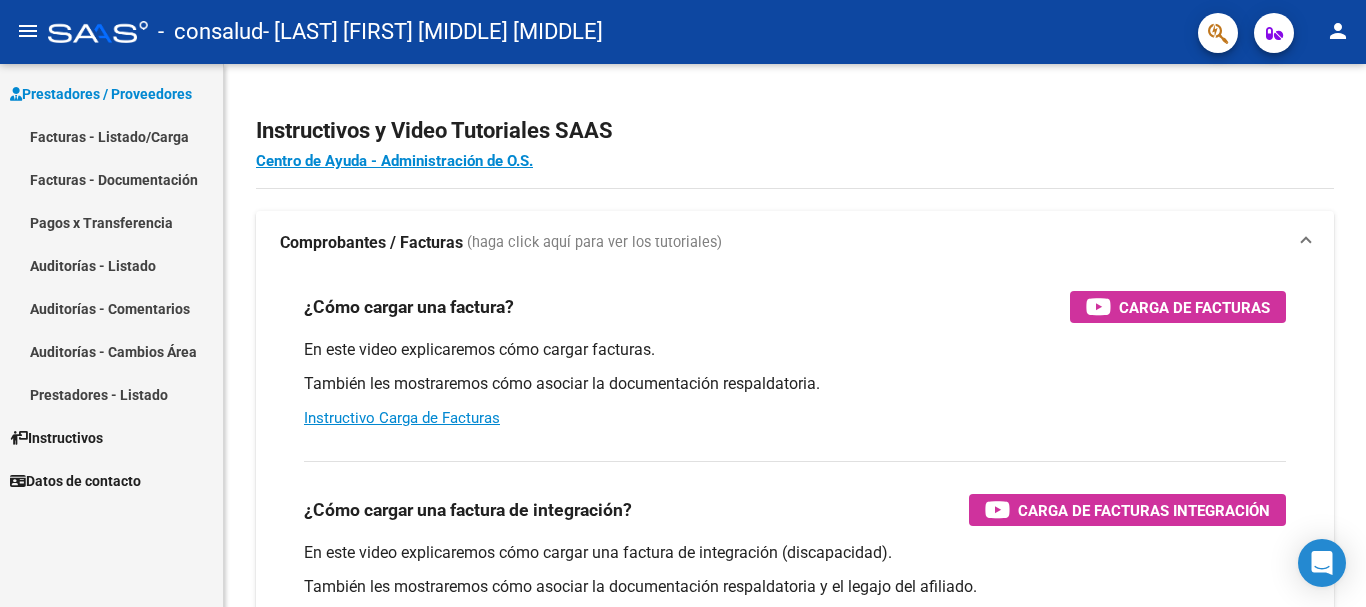 click on "Facturas - Listado/Carga" at bounding box center [111, 136] 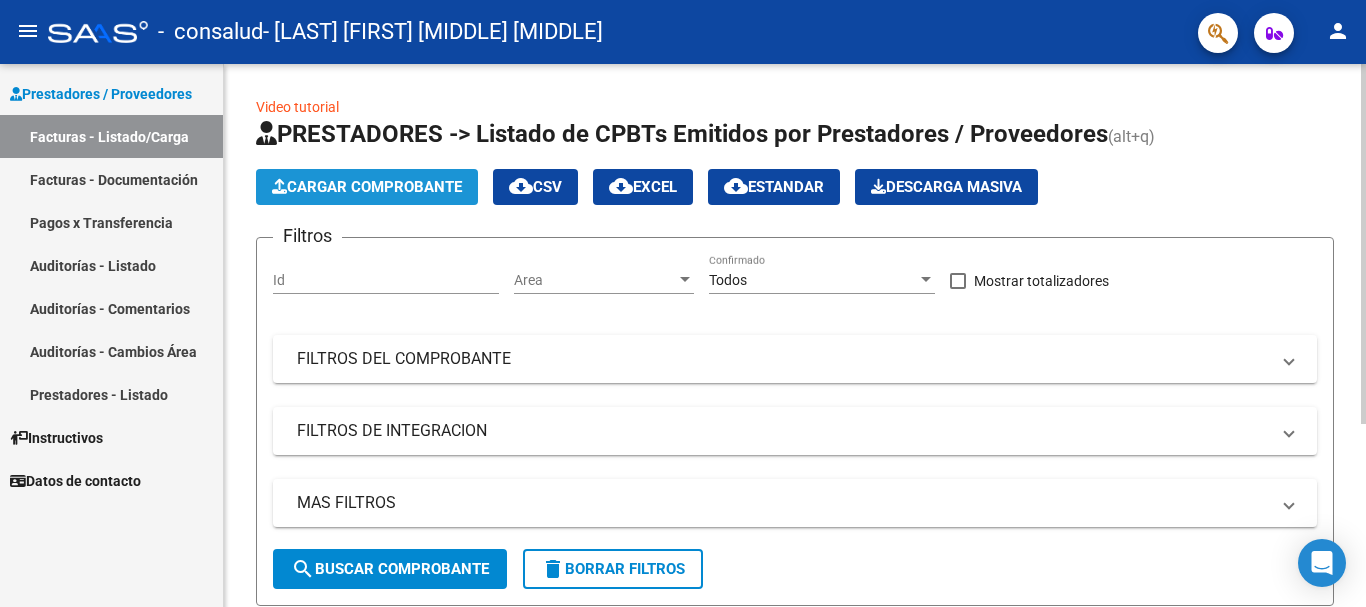 click on "Cargar Comprobante" 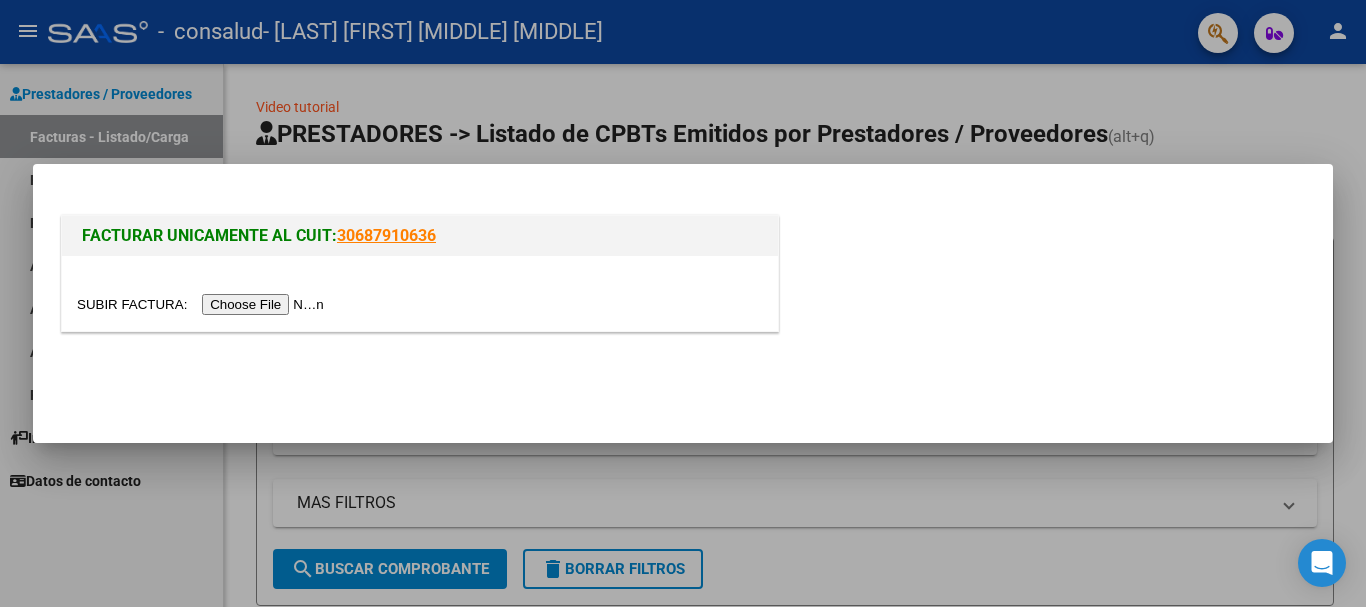 click at bounding box center [203, 304] 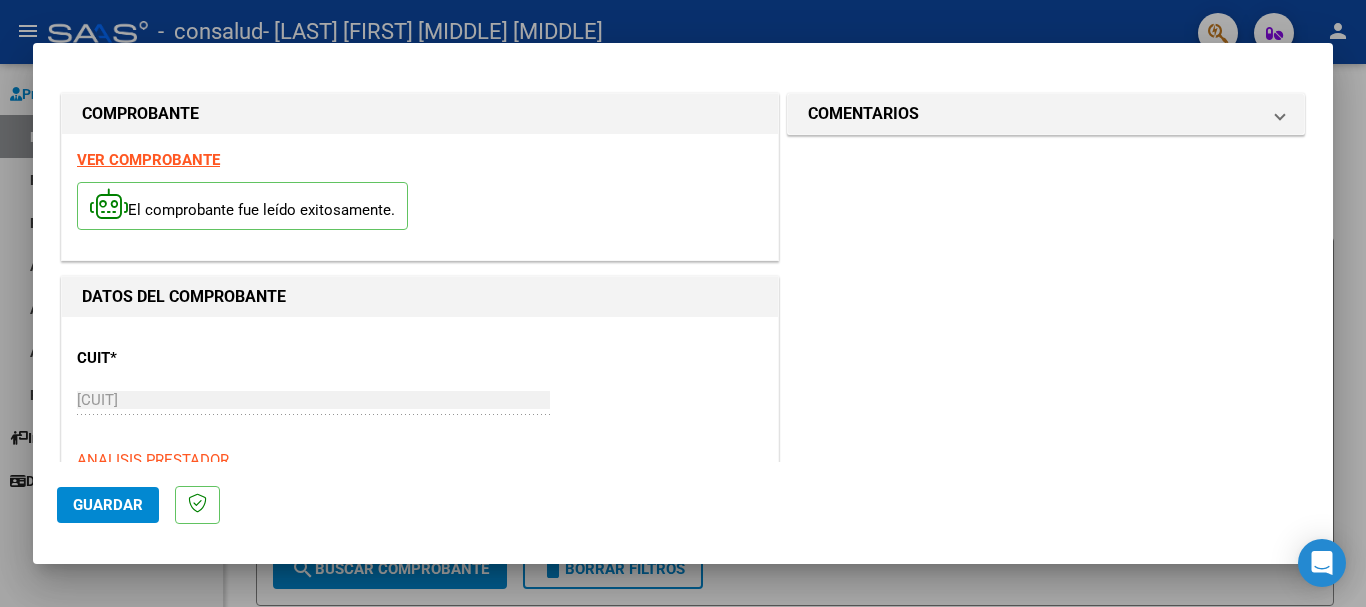 click on "CUIT * [CUIT] Ingresar CUIT ANALISIS PRESTADOR Area destinado * Integración Seleccionar Area Luego de guardar debe preaprobar la factura asociandola a un legajo de integración y subir la documentación respaldatoria (planilla de asistencia o ddjj para período de aislamiento) Período de Prestación (Ej: 202305 para Mayo 2023 Ingrese el Período de Prestación como indica el ejemplo Comprobante Tipo * Factura C Seleccionar Tipo Punto de Venta * 2 Ingresar el Nro. Número * 75 Ingresar el Nro. Monto * $ 307.654,34 Ingresar el monto Fecha del Cpbt. * 2025-08-07 Ingresar la fecha CAE / CAEA (no ingrese CAI) [CAE] Ingresar el CAE o CAEA (no ingrese CAI) Fecha de Vencimiento Ingresar la fecha Ref. Externa Ingresar la ref. N° Liquidación Ingresar el N° Liquidación" at bounding box center (420, 1050) 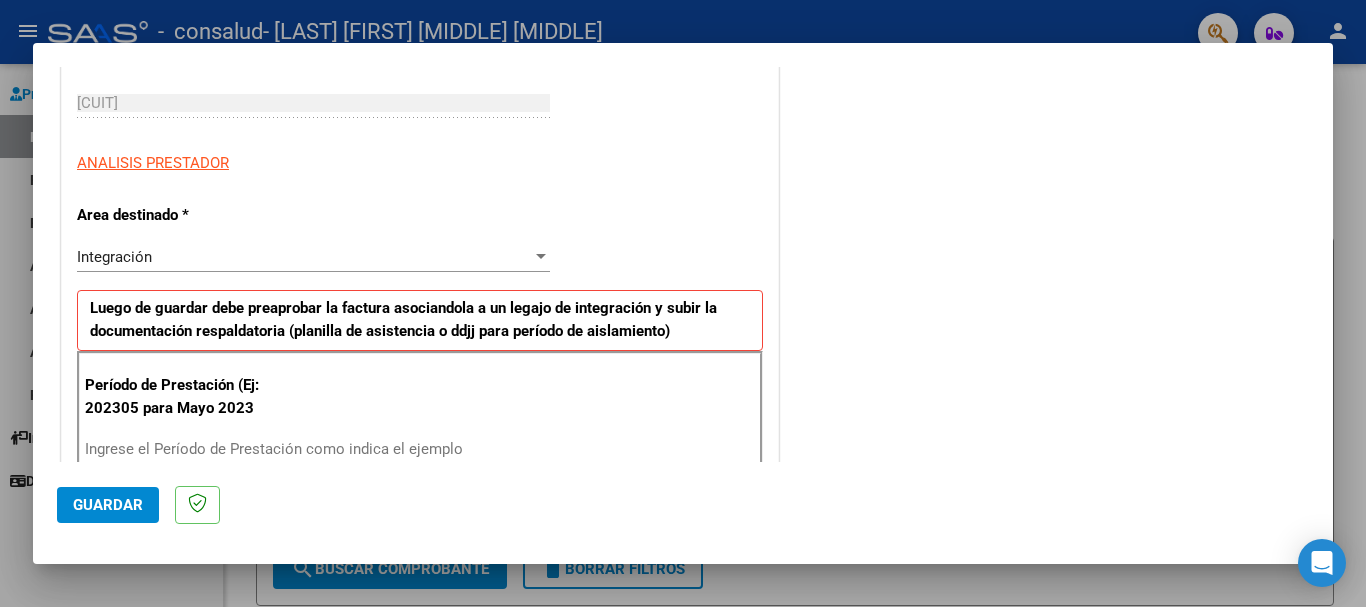 scroll, scrollTop: 307, scrollLeft: 0, axis: vertical 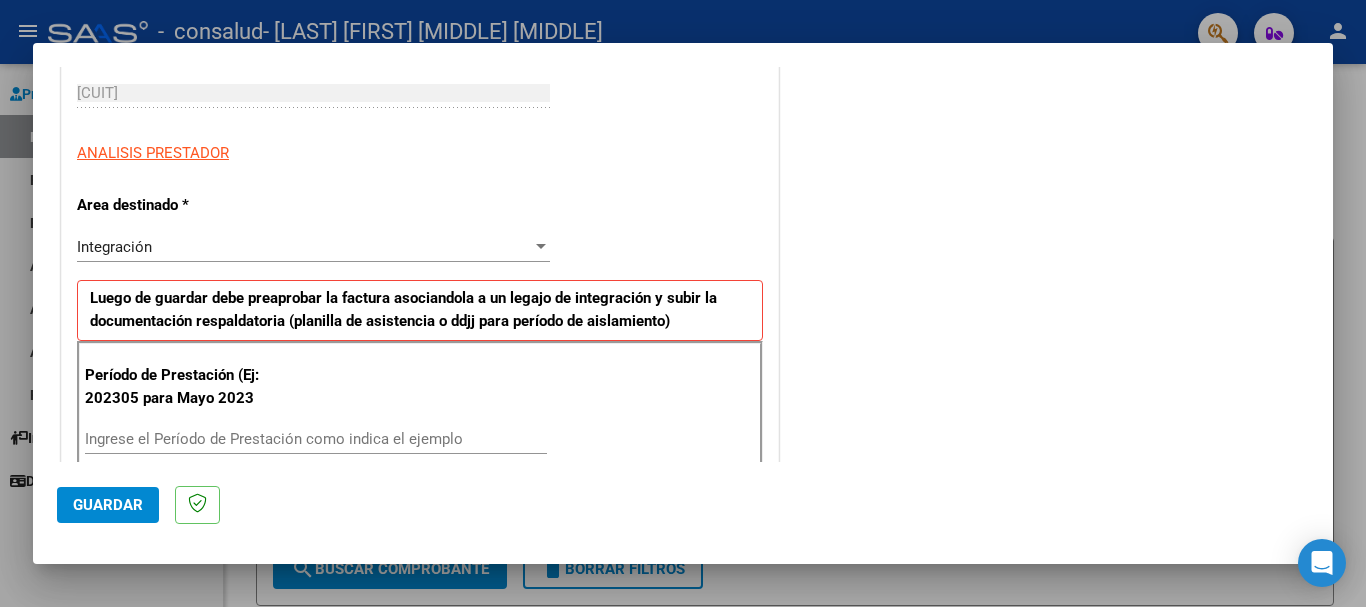 click at bounding box center (683, 303) 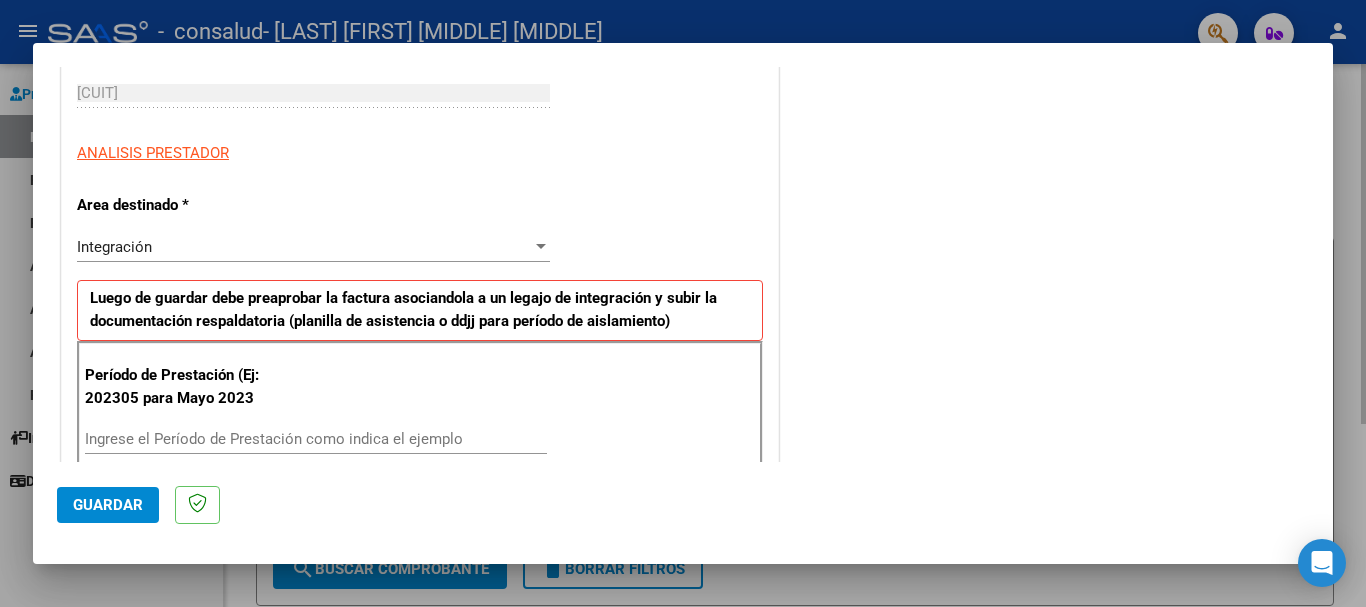 scroll, scrollTop: 0, scrollLeft: 0, axis: both 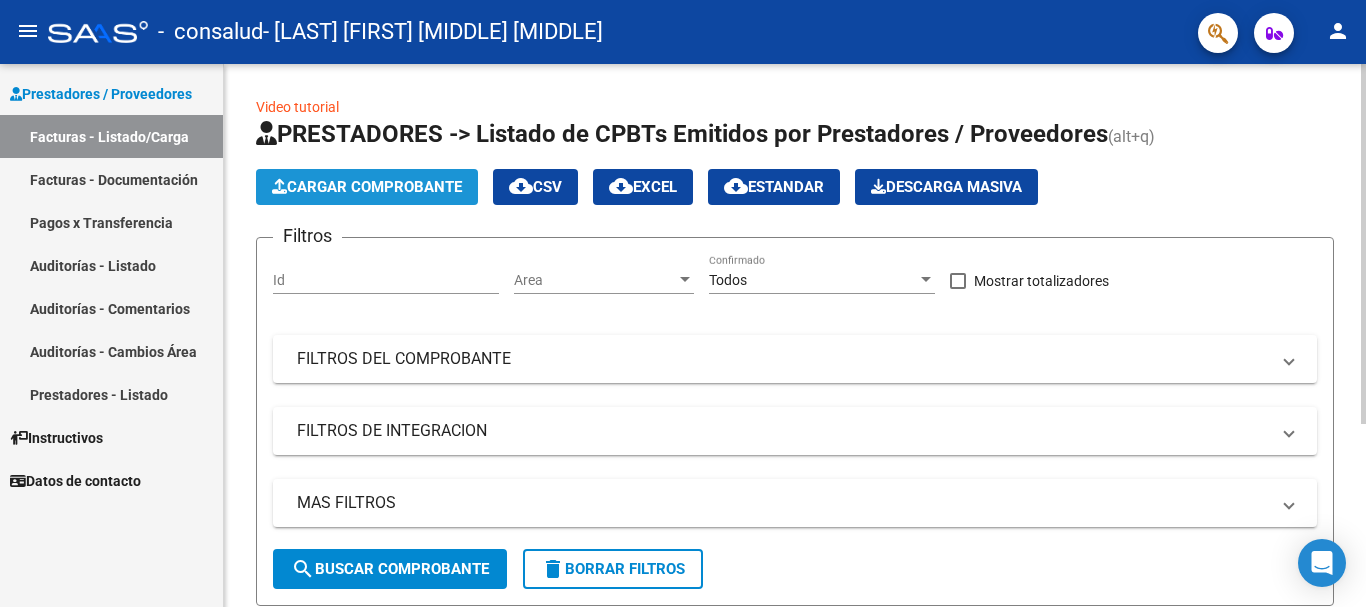 click on "Cargar Comprobante" 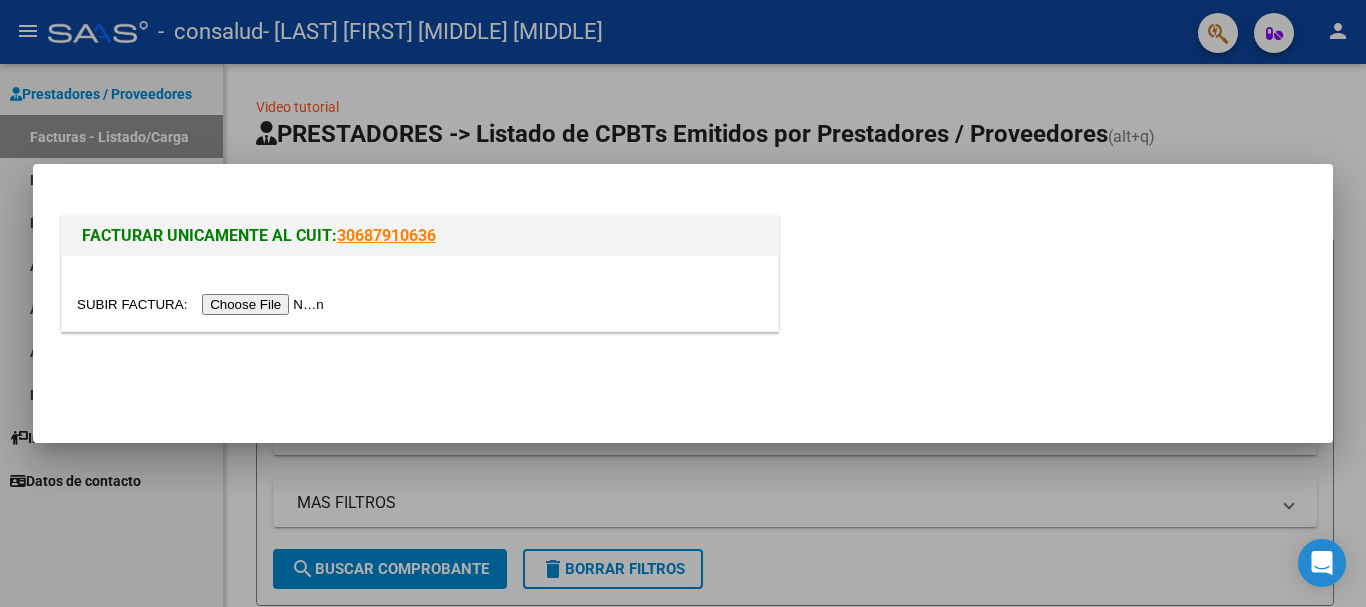 click at bounding box center (203, 304) 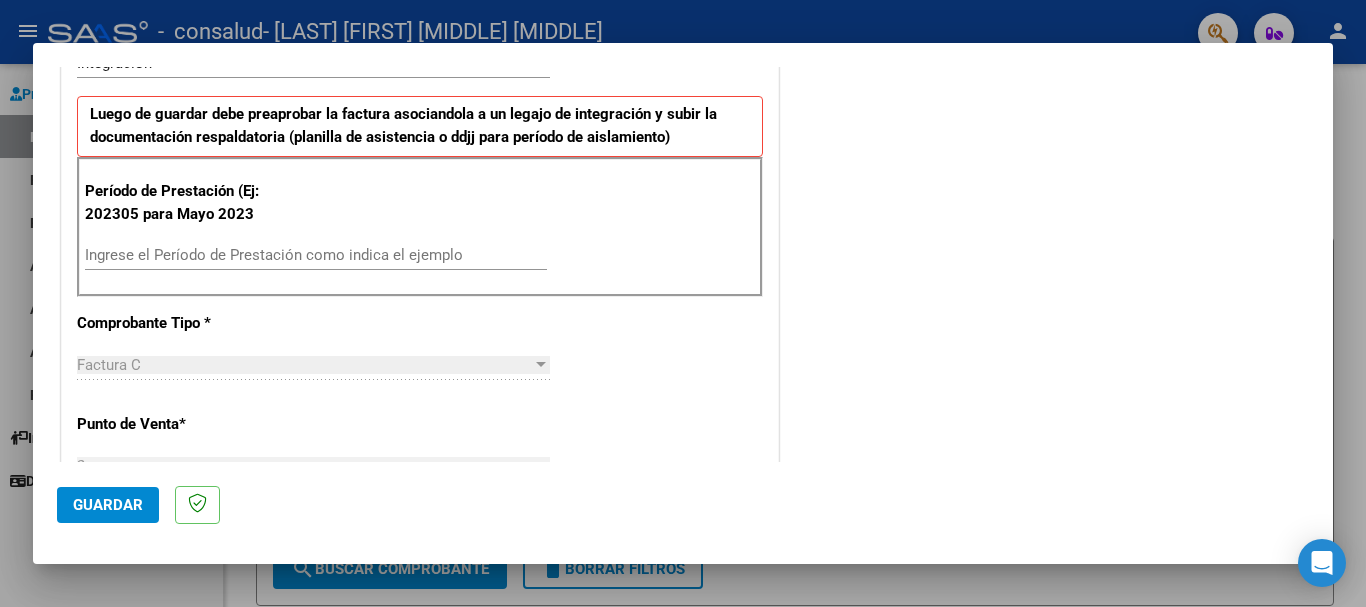 scroll, scrollTop: 500, scrollLeft: 0, axis: vertical 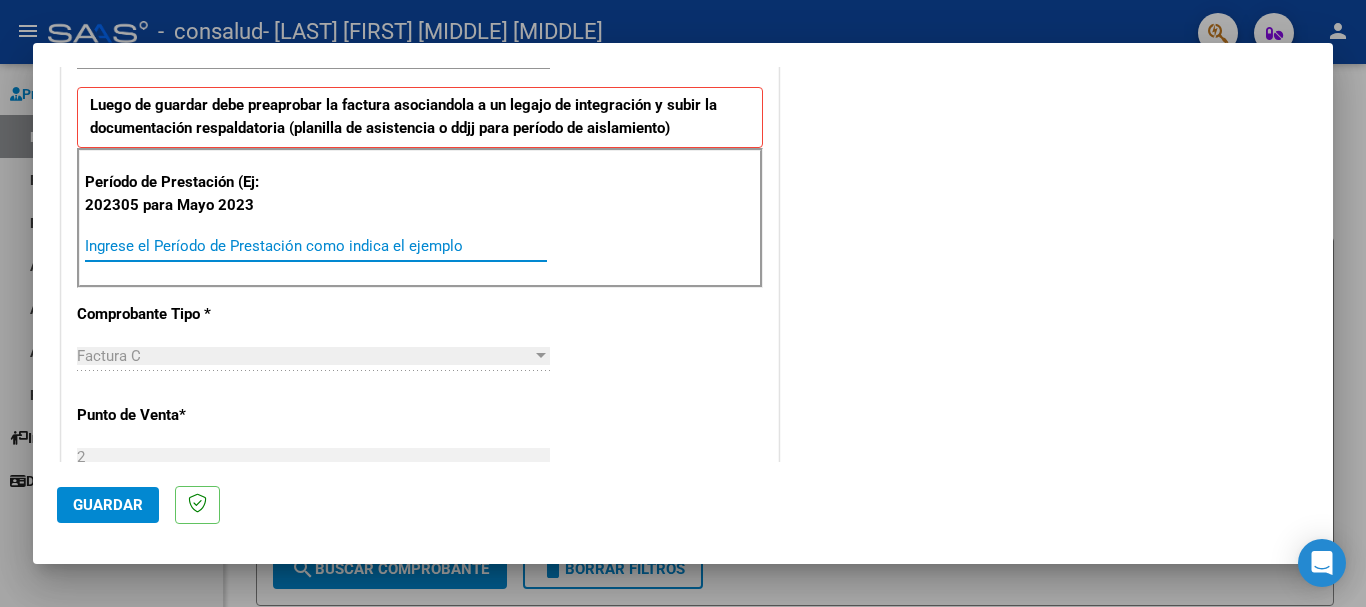 click on "Ingrese el Período de Prestación como indica el ejemplo" at bounding box center (316, 246) 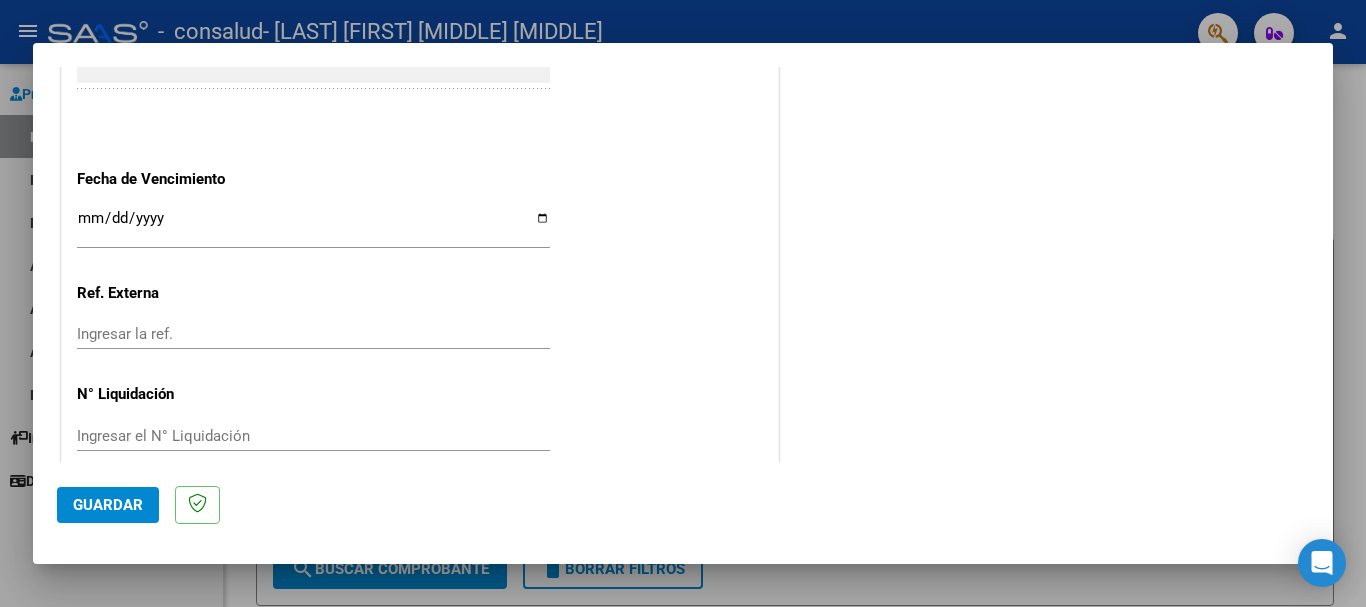scroll, scrollTop: 1327, scrollLeft: 0, axis: vertical 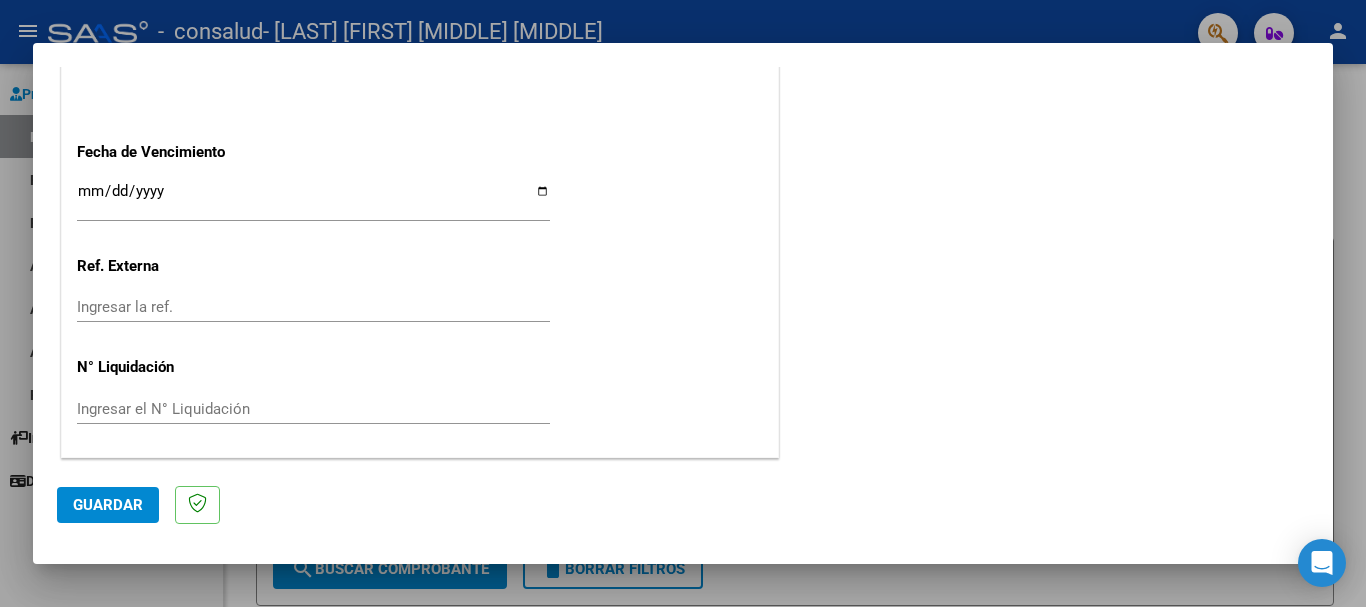 type on "202507" 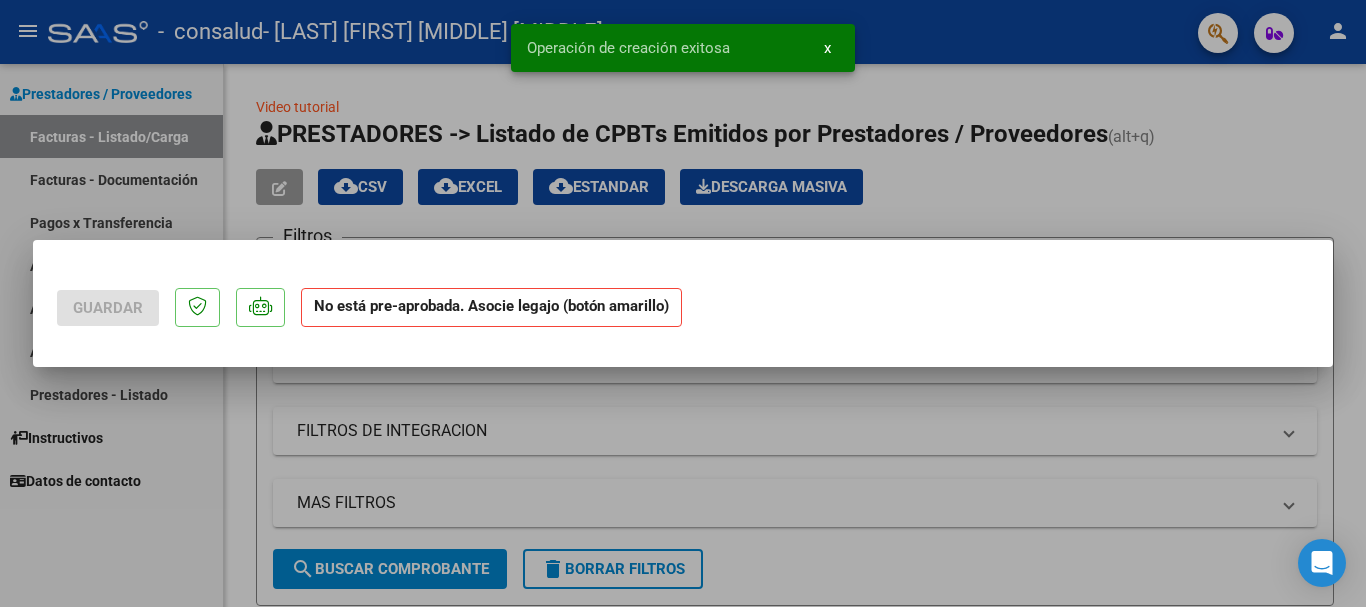 scroll, scrollTop: 0, scrollLeft: 0, axis: both 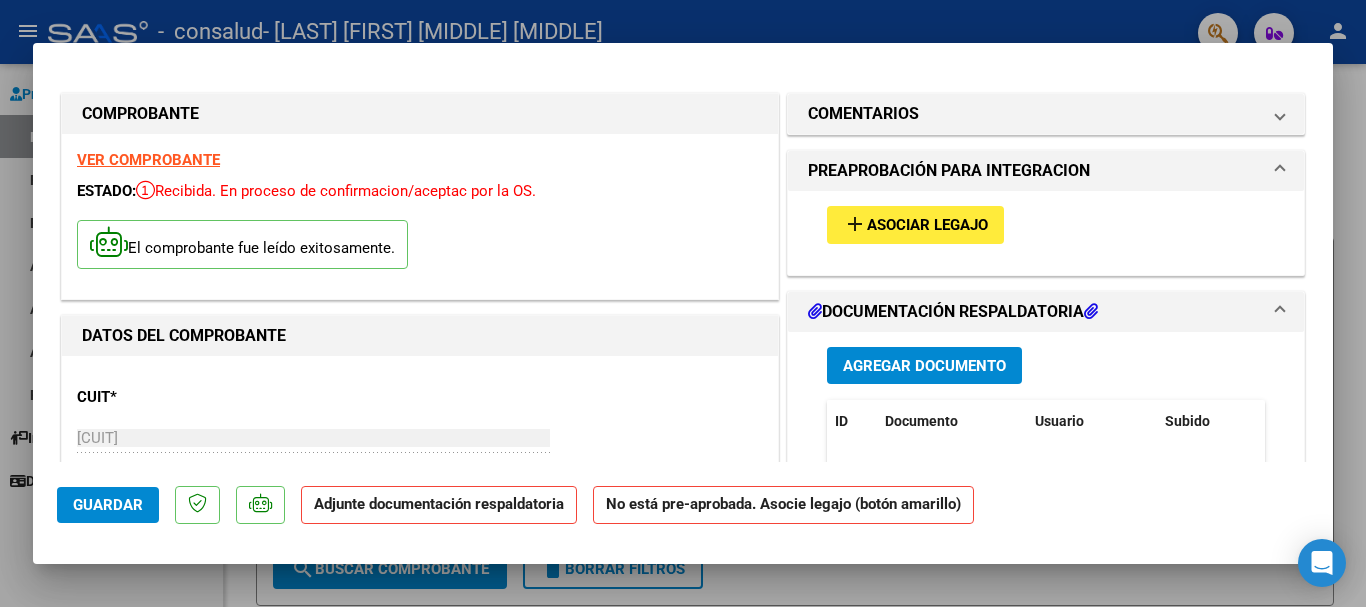 click on "Asociar Legajo" at bounding box center (927, 226) 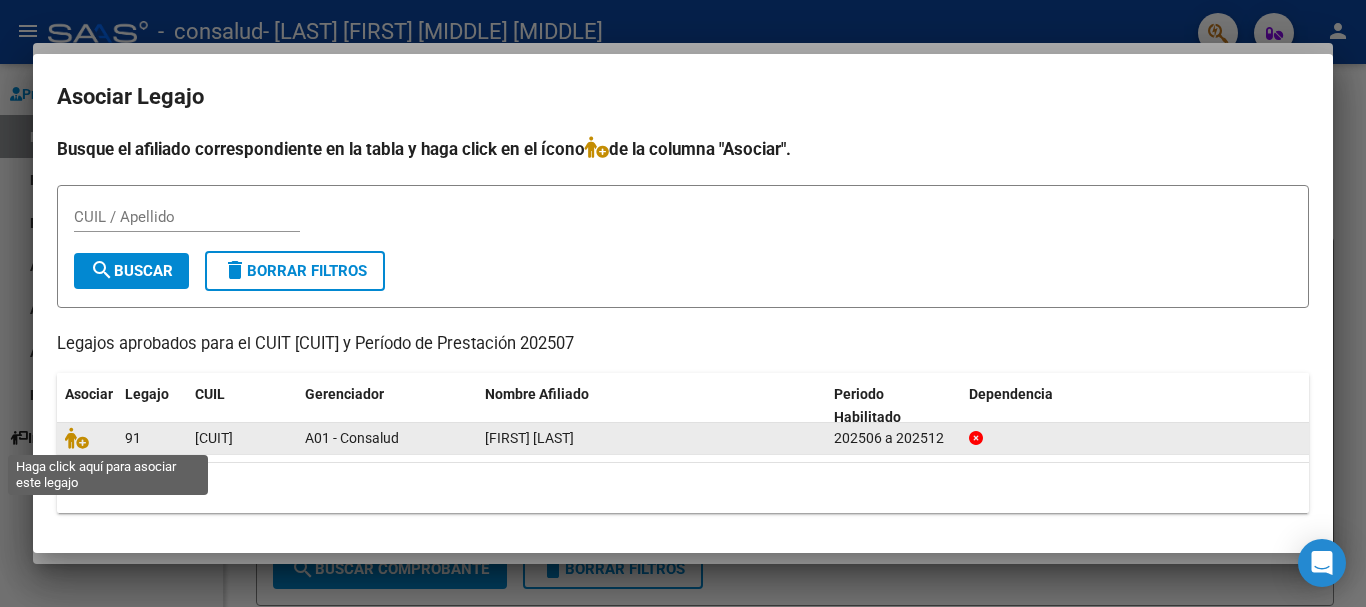 click 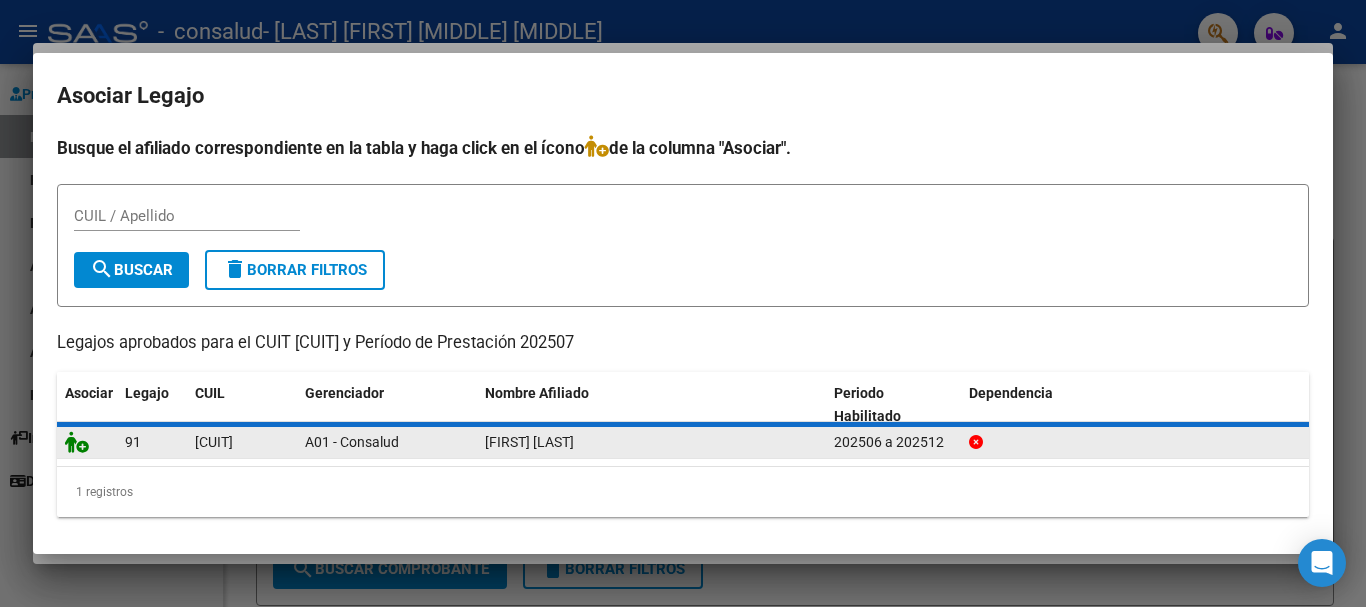 click 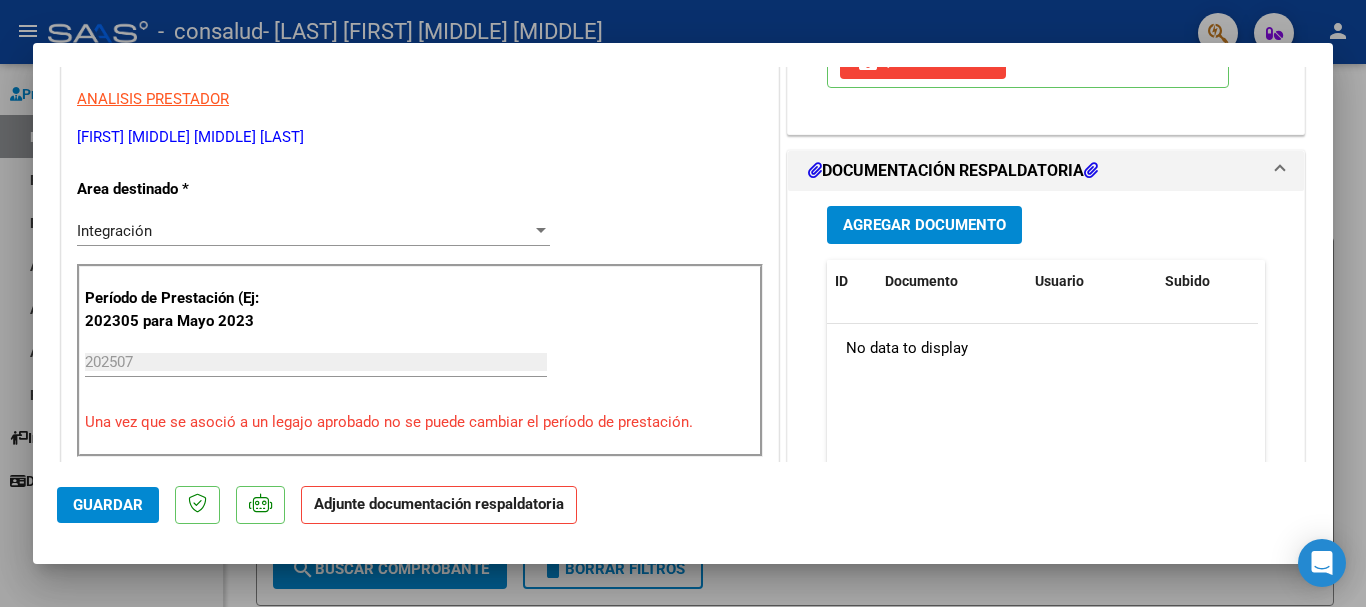 scroll, scrollTop: 400, scrollLeft: 0, axis: vertical 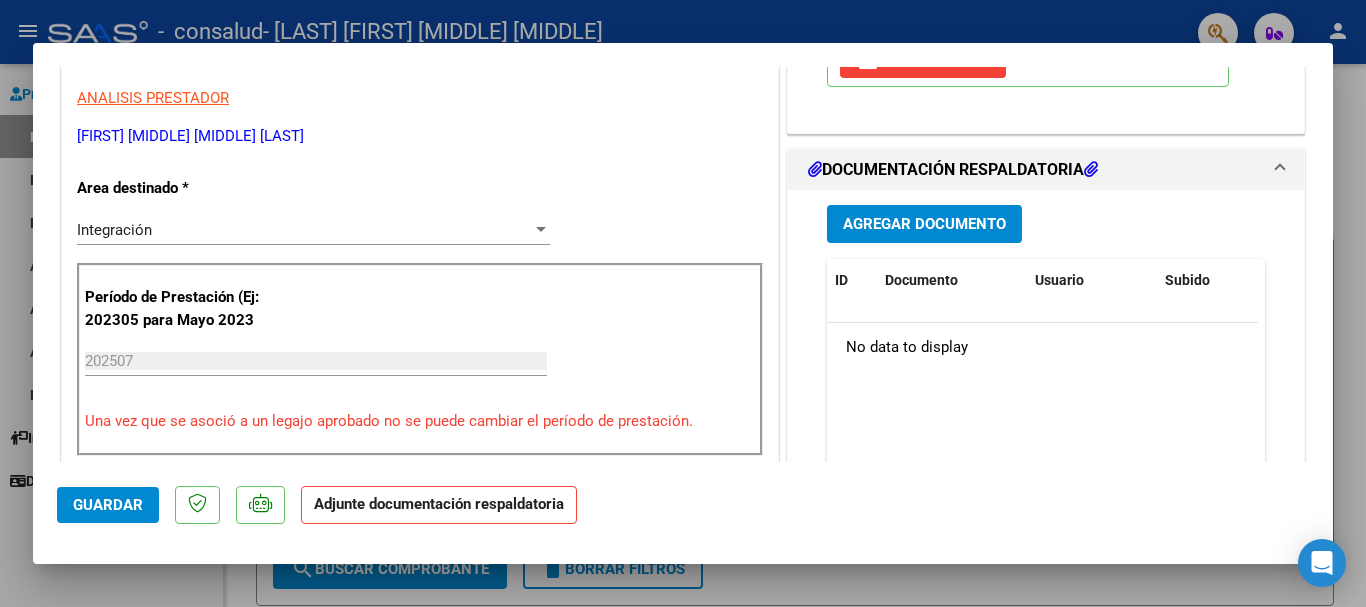 click on "Agregar Documento" at bounding box center (924, 225) 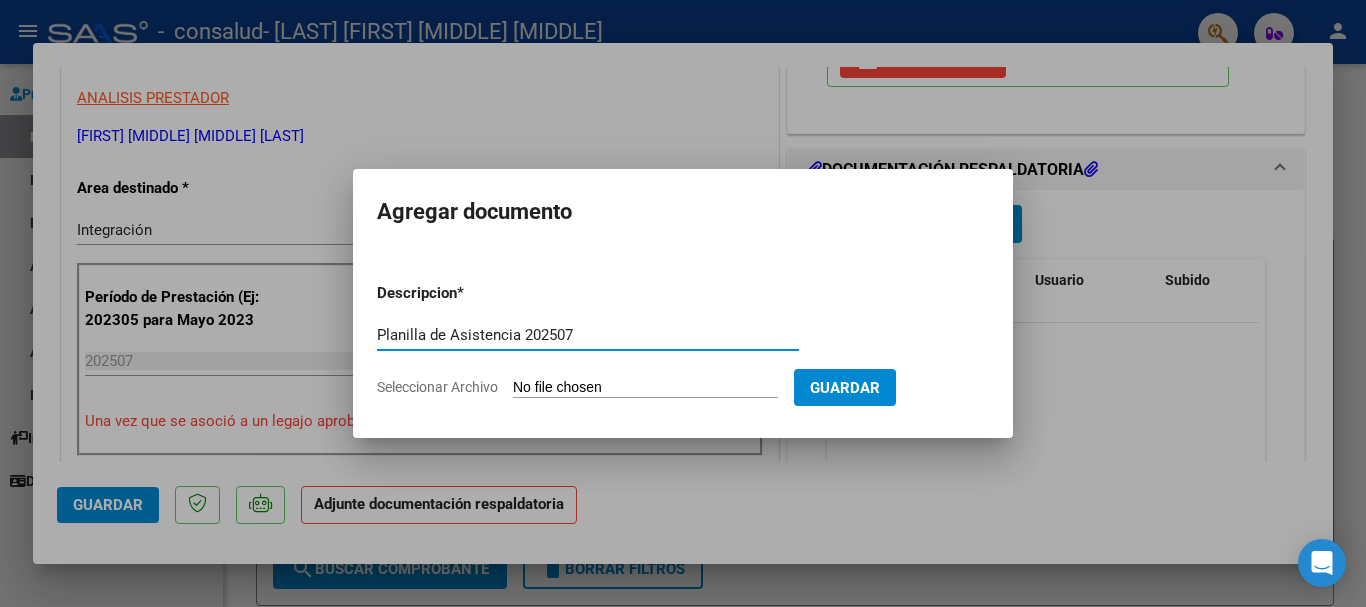 type on "Planilla de Asistencia 202507" 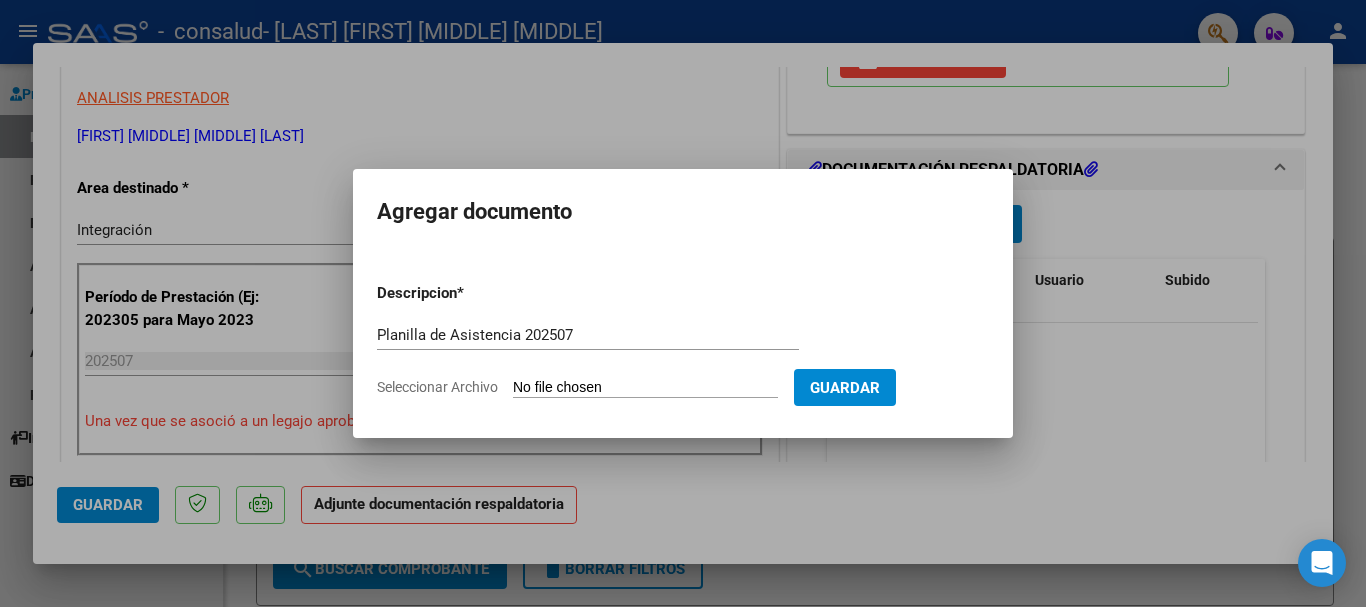 click on "Seleccionar Archivo" at bounding box center [645, 388] 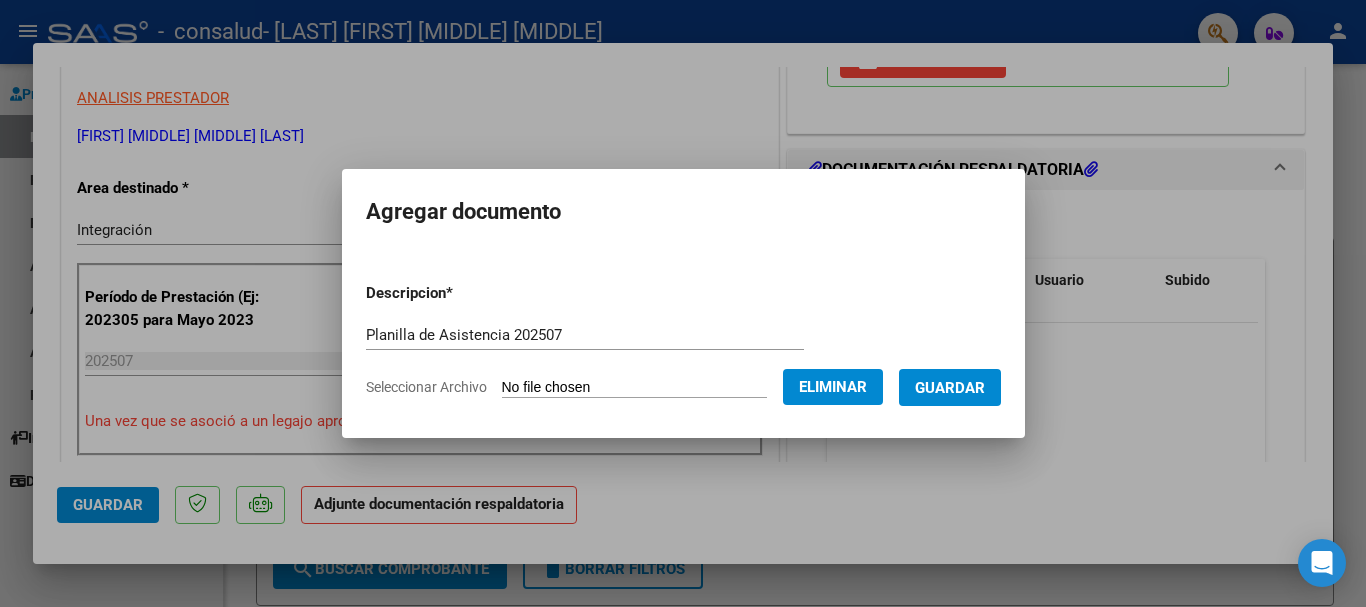 click on "Guardar" at bounding box center (950, 388) 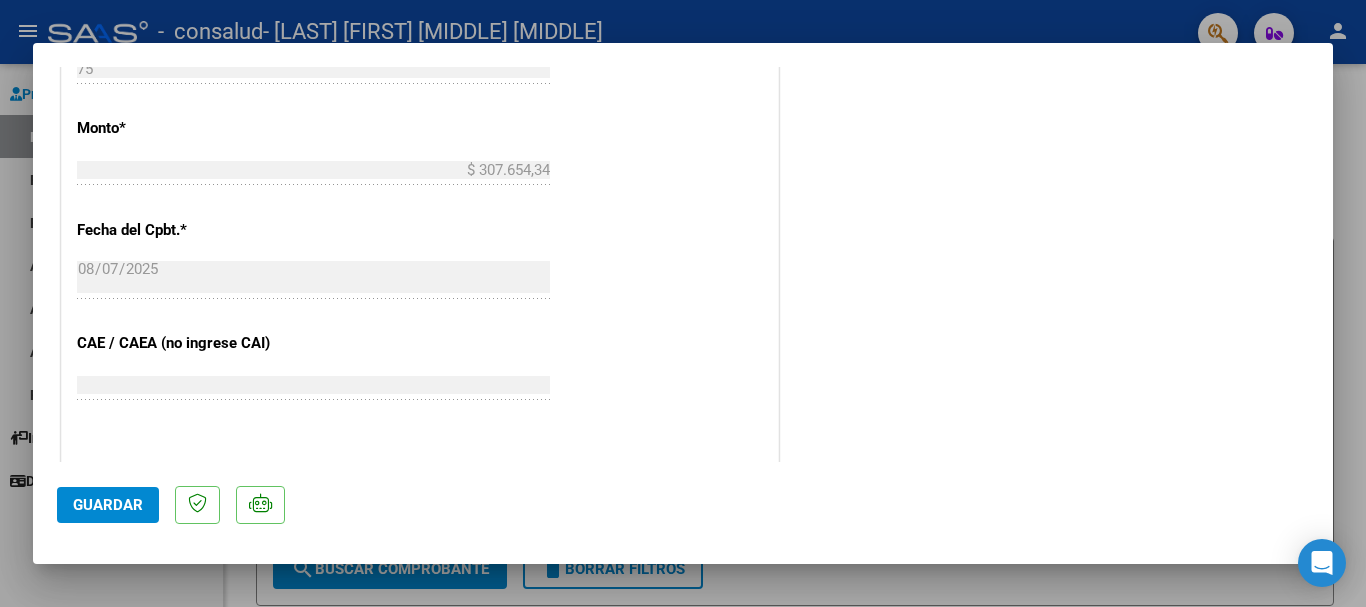 scroll, scrollTop: 1100, scrollLeft: 0, axis: vertical 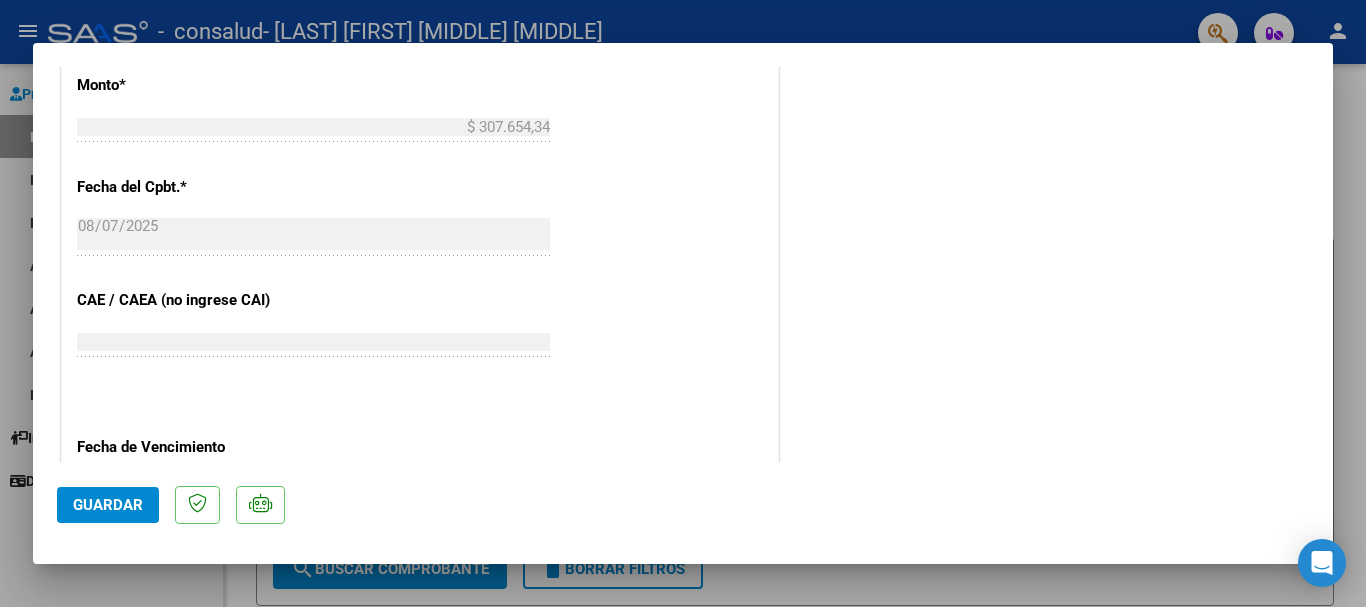 click on "Guardar" 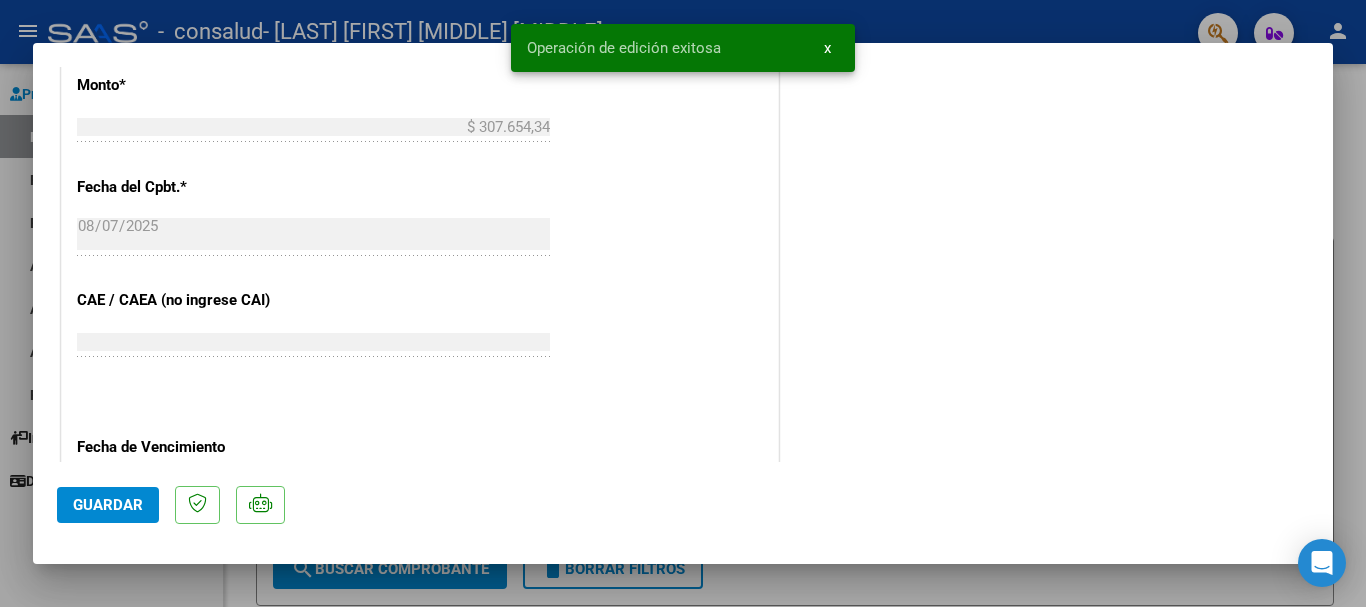 click at bounding box center [683, 303] 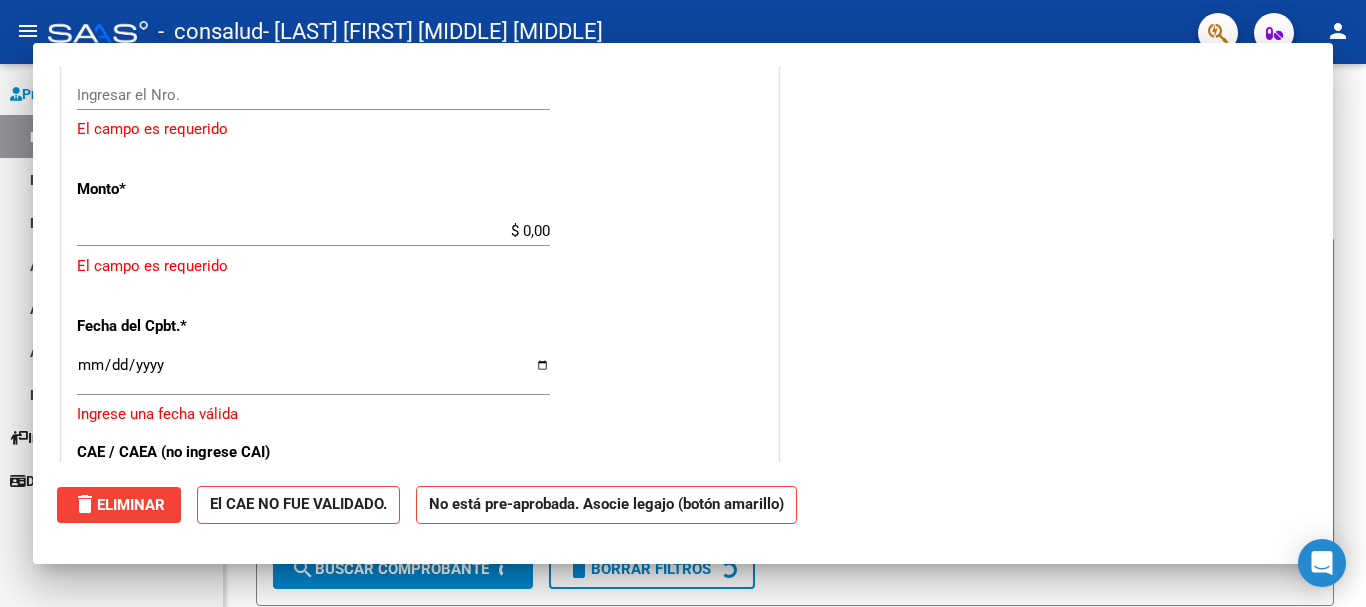 scroll, scrollTop: 0, scrollLeft: 0, axis: both 